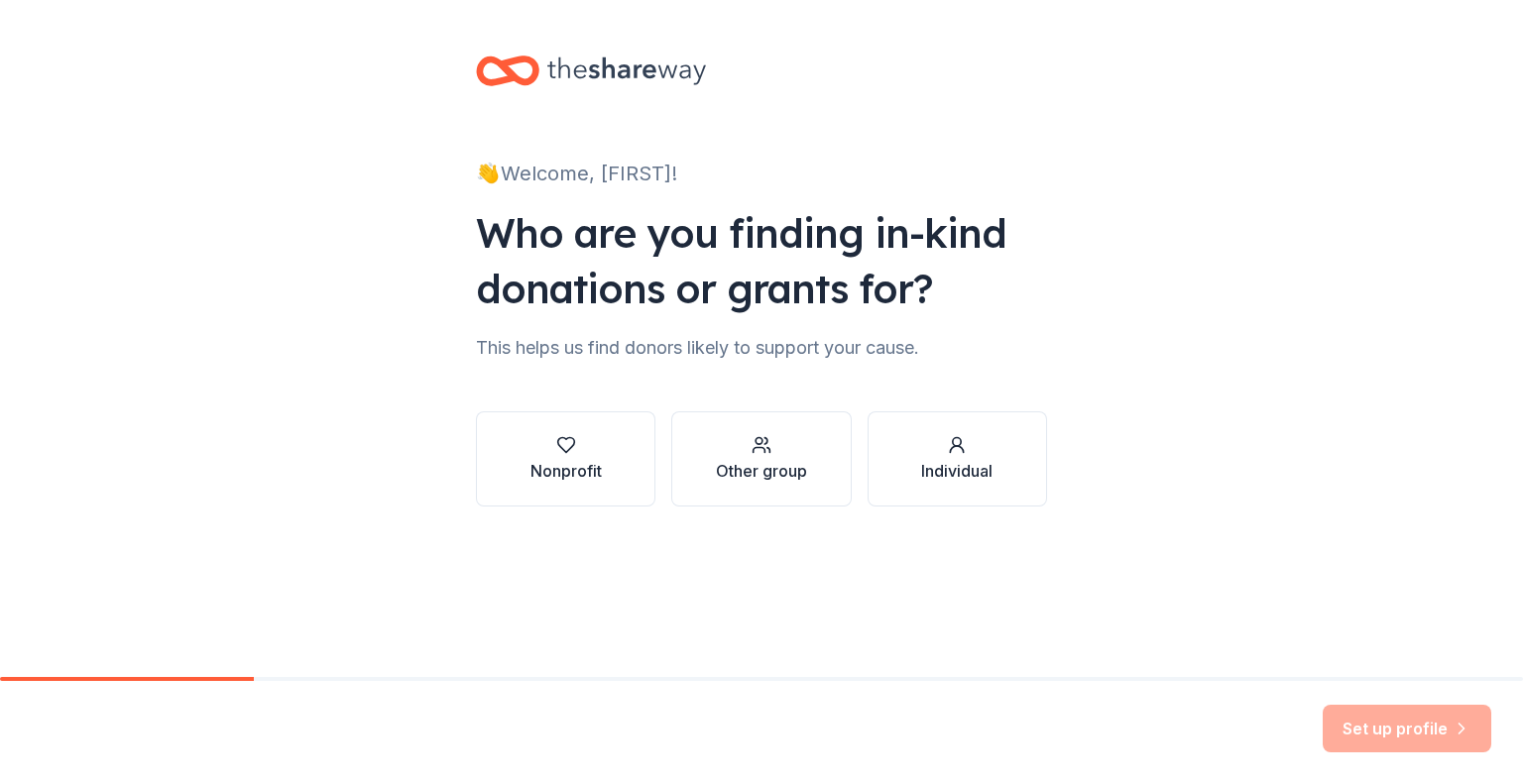 scroll, scrollTop: 0, scrollLeft: 0, axis: both 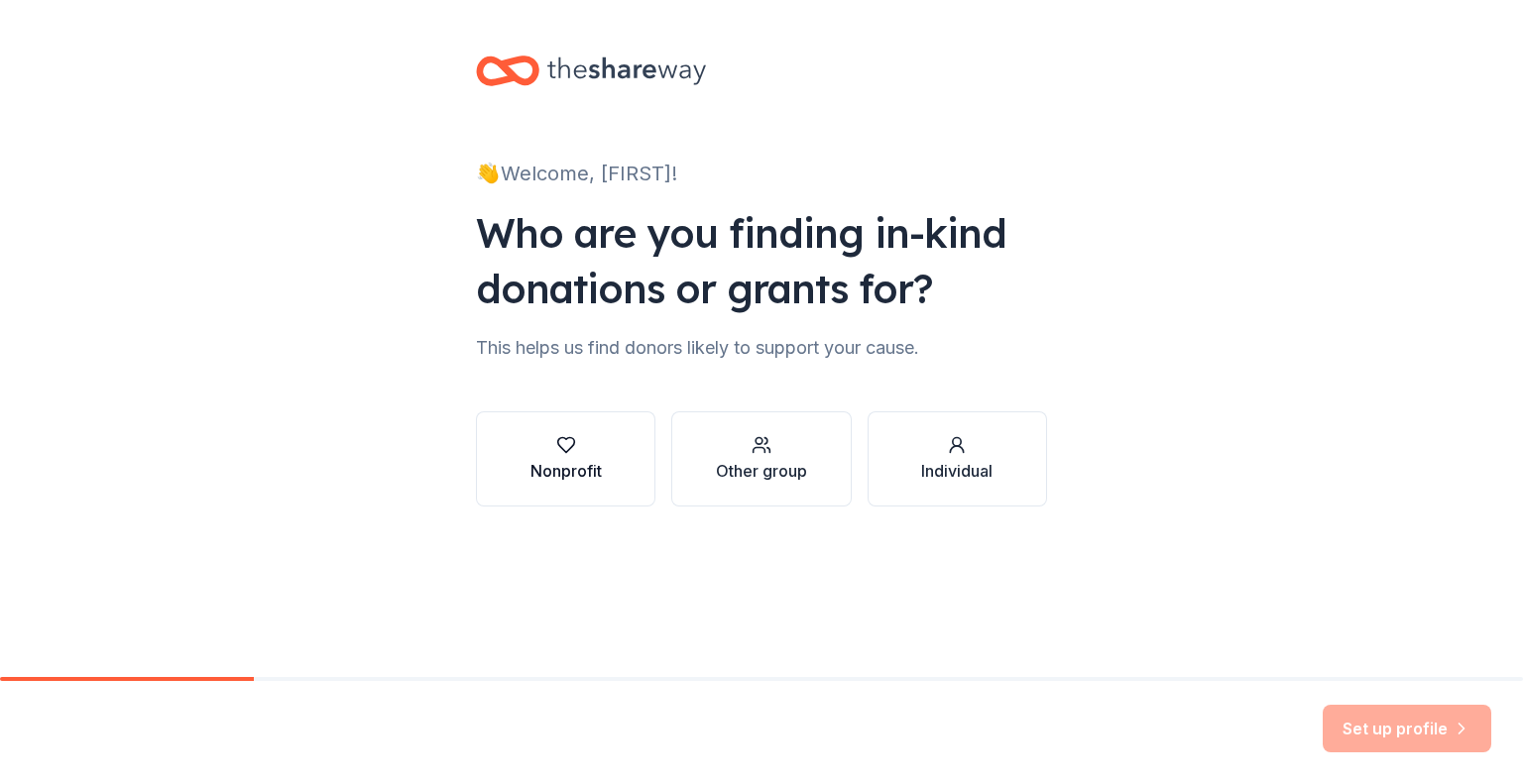 click on "Nonprofit" at bounding box center [566, 471] 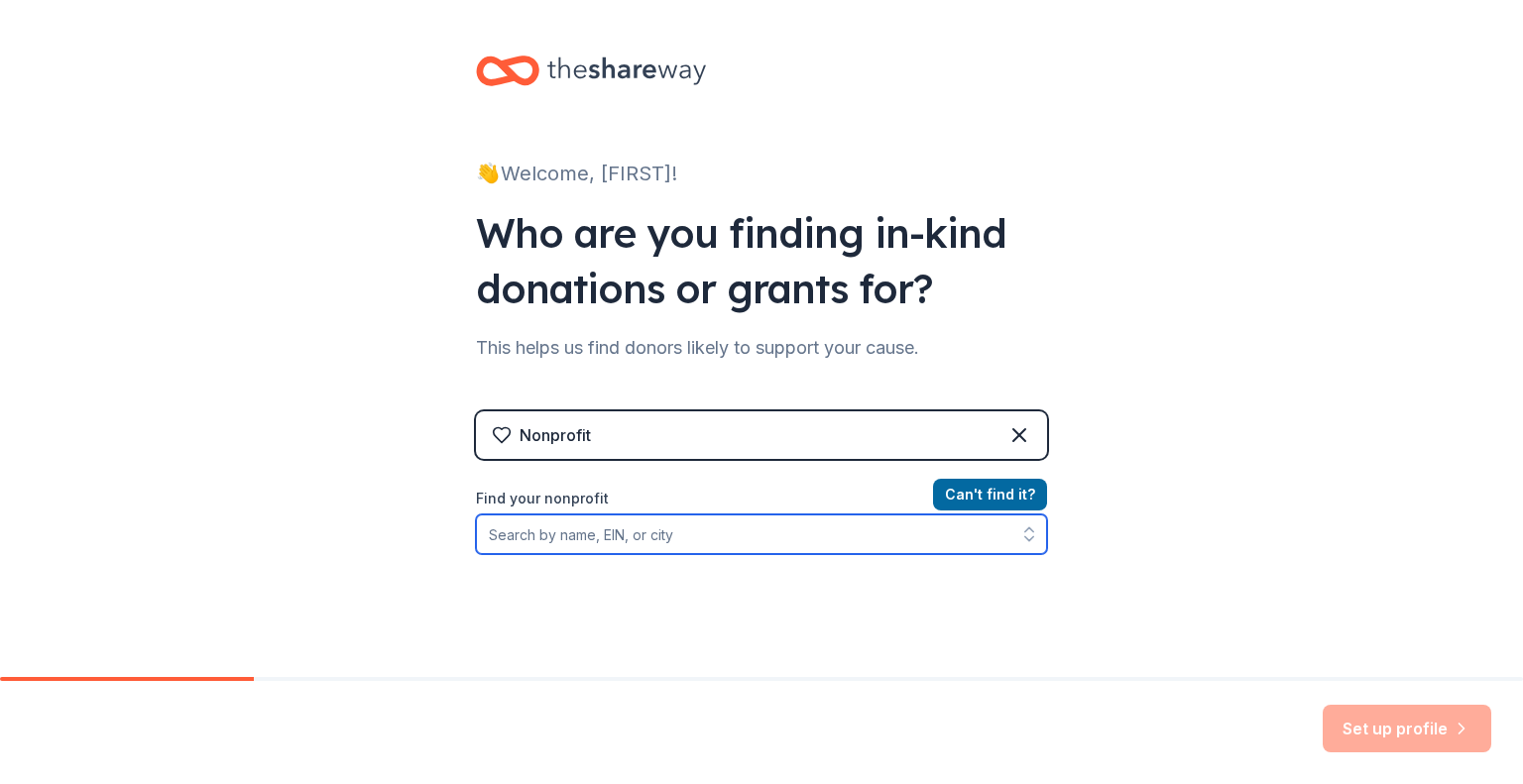 click on "Find your nonprofit" at bounding box center [762, 534] 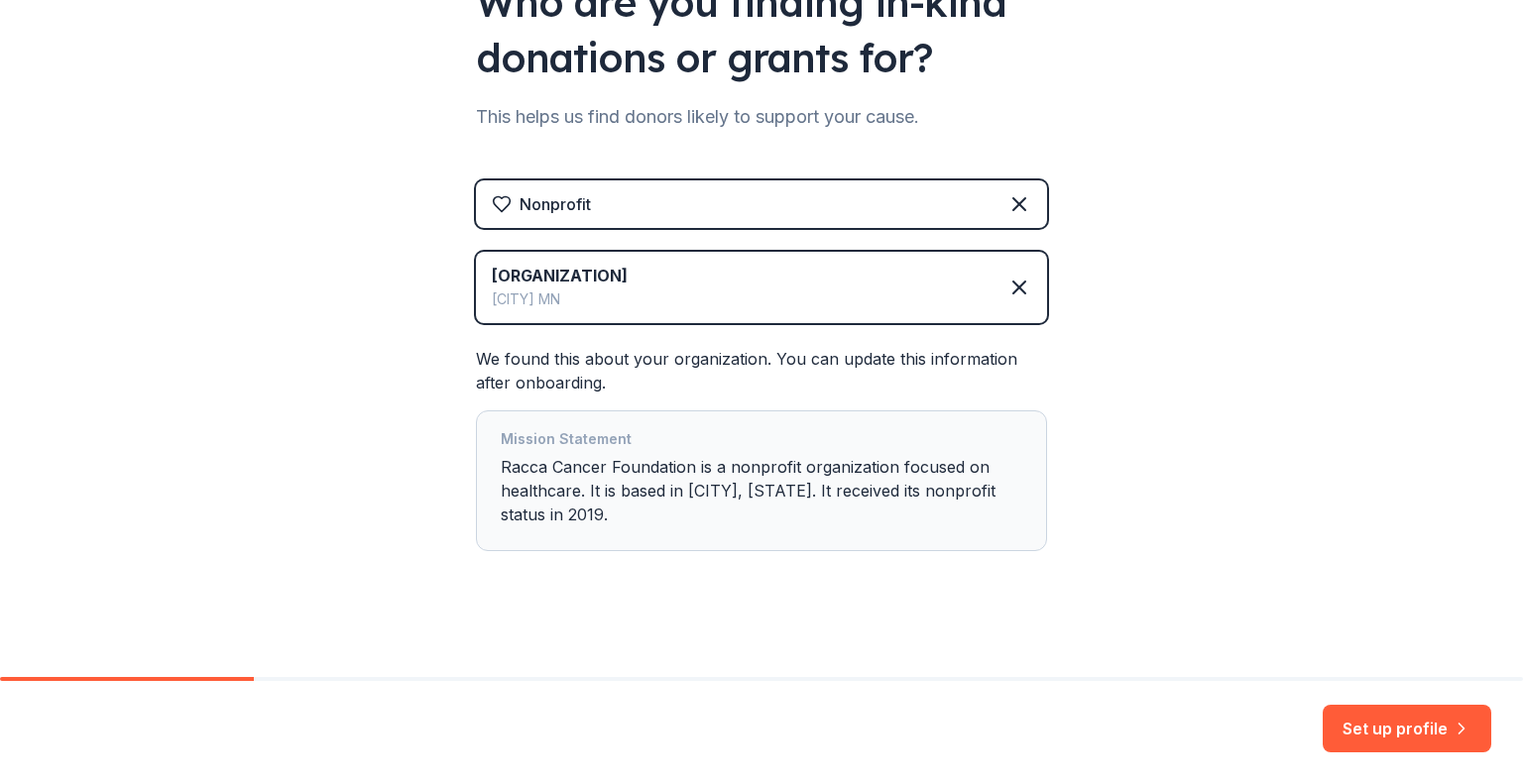 scroll, scrollTop: 239, scrollLeft: 0, axis: vertical 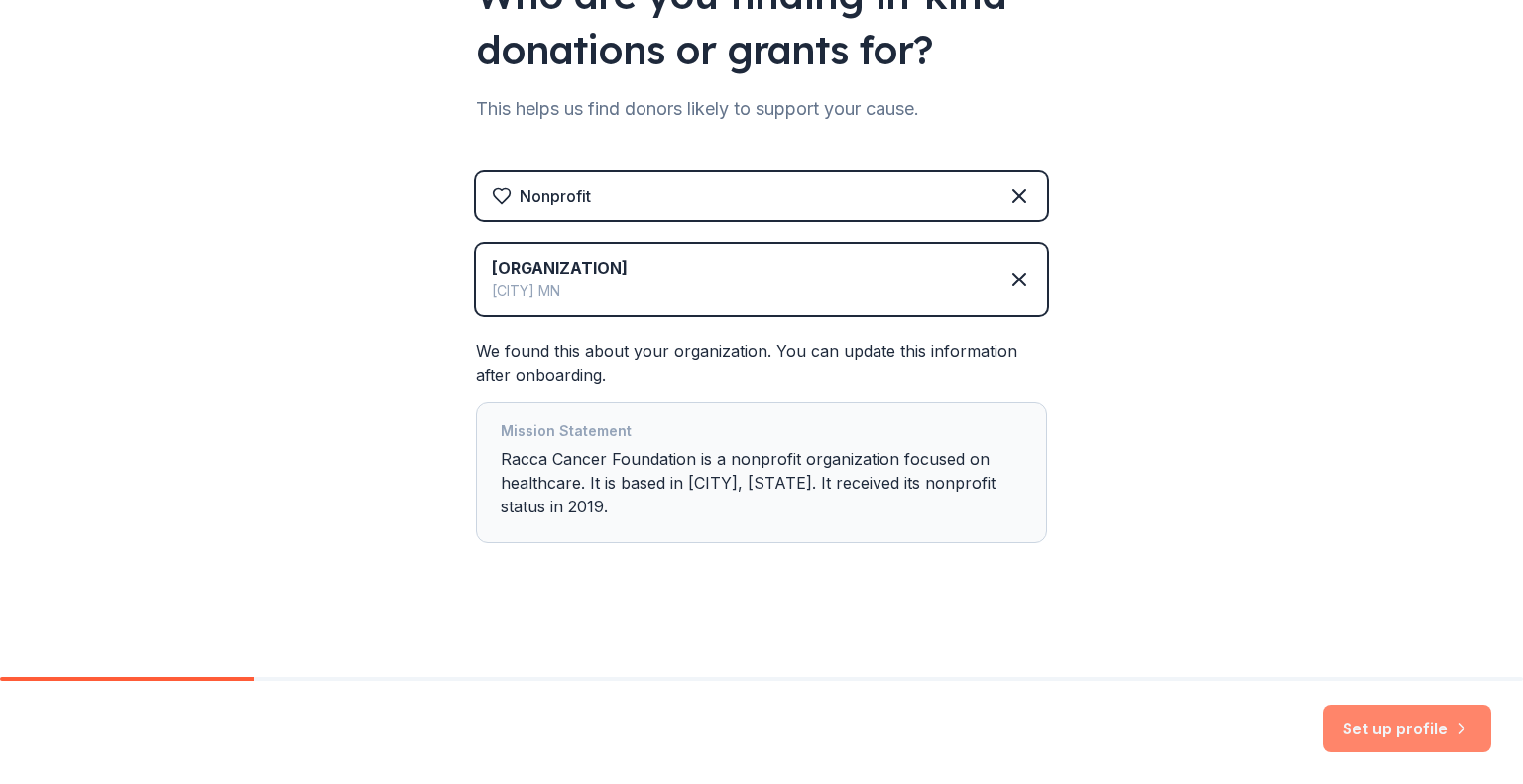 click on "Set up profile" at bounding box center (1407, 728) 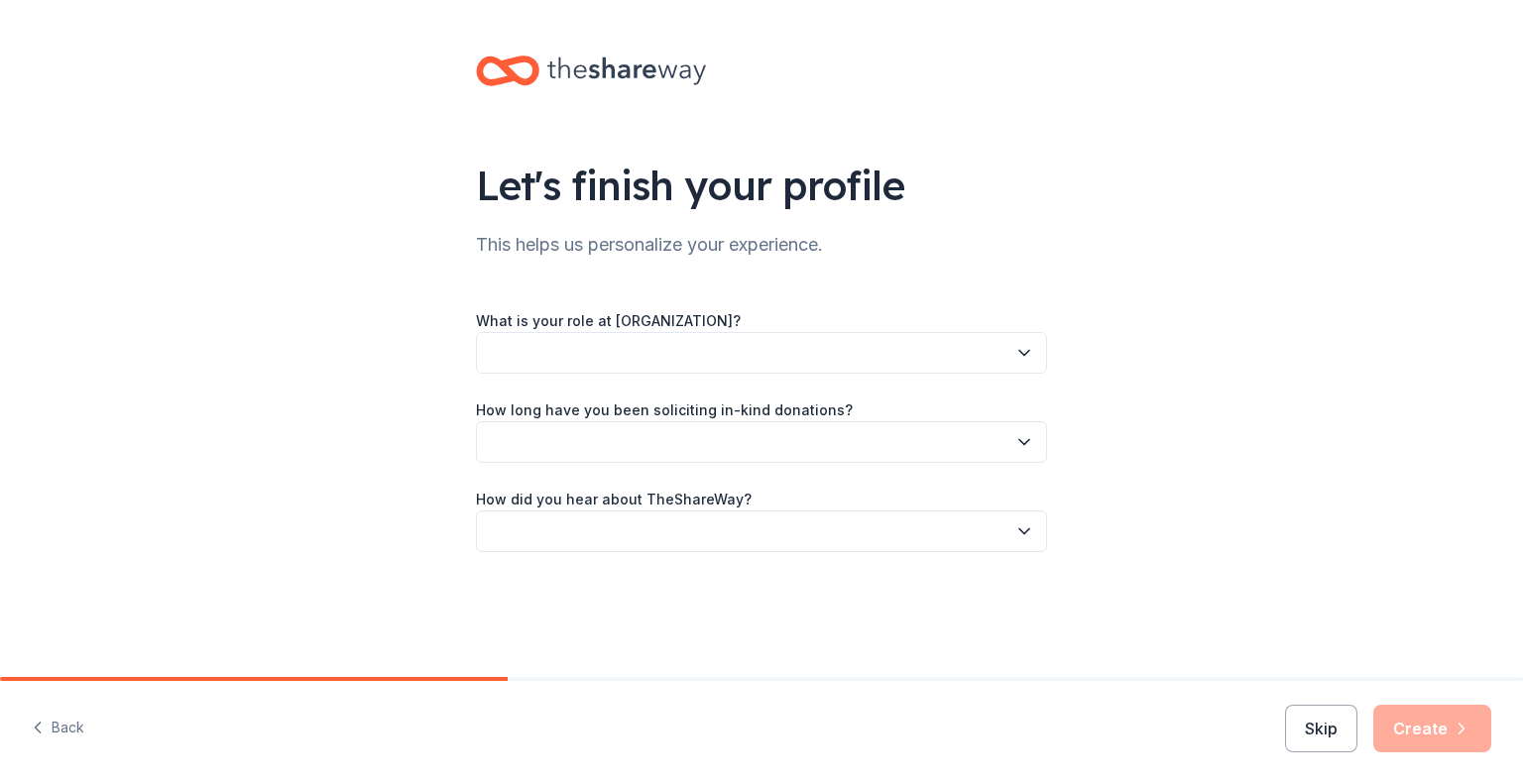 click at bounding box center [762, 353] 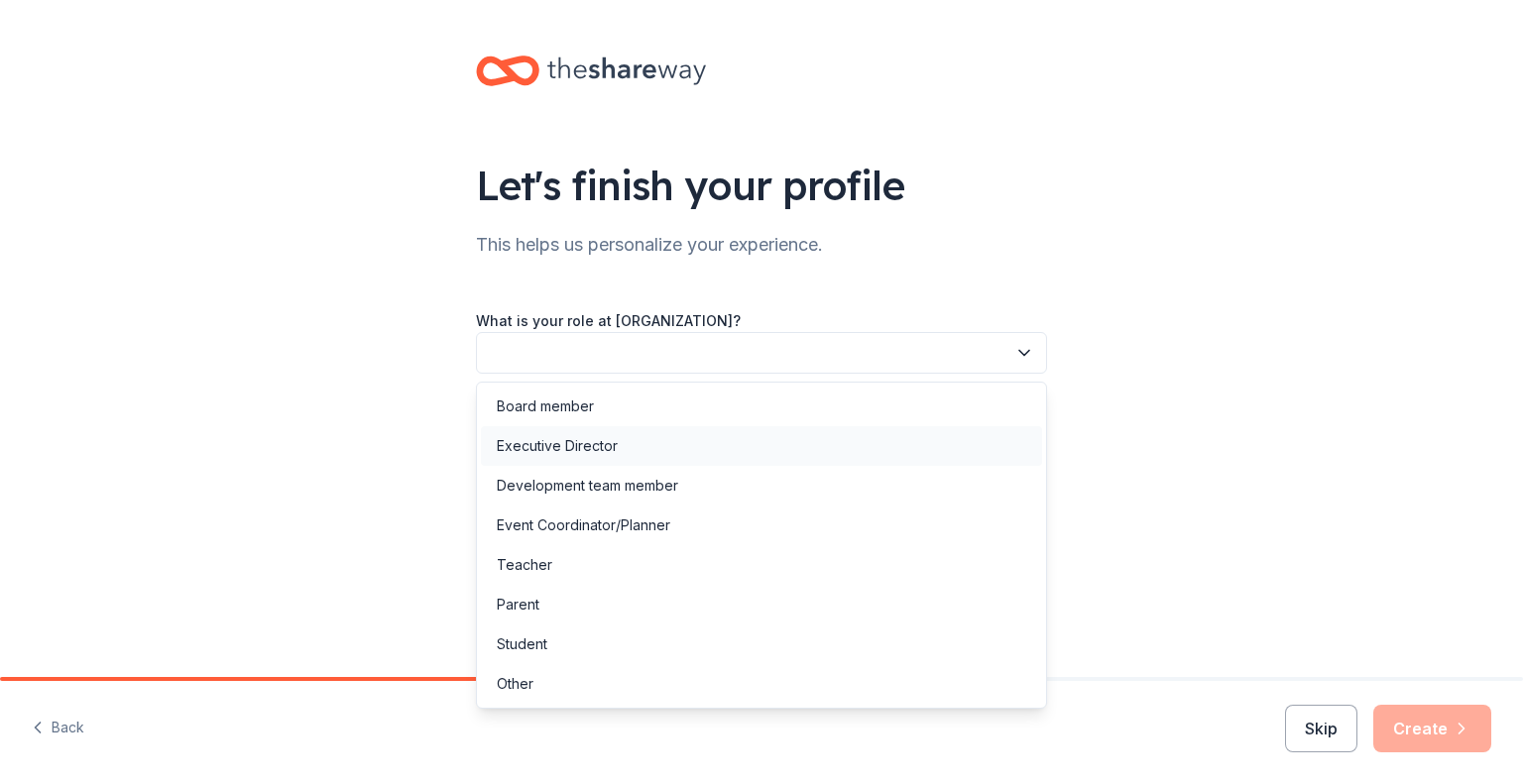 click on "Executive Director" at bounding box center [557, 446] 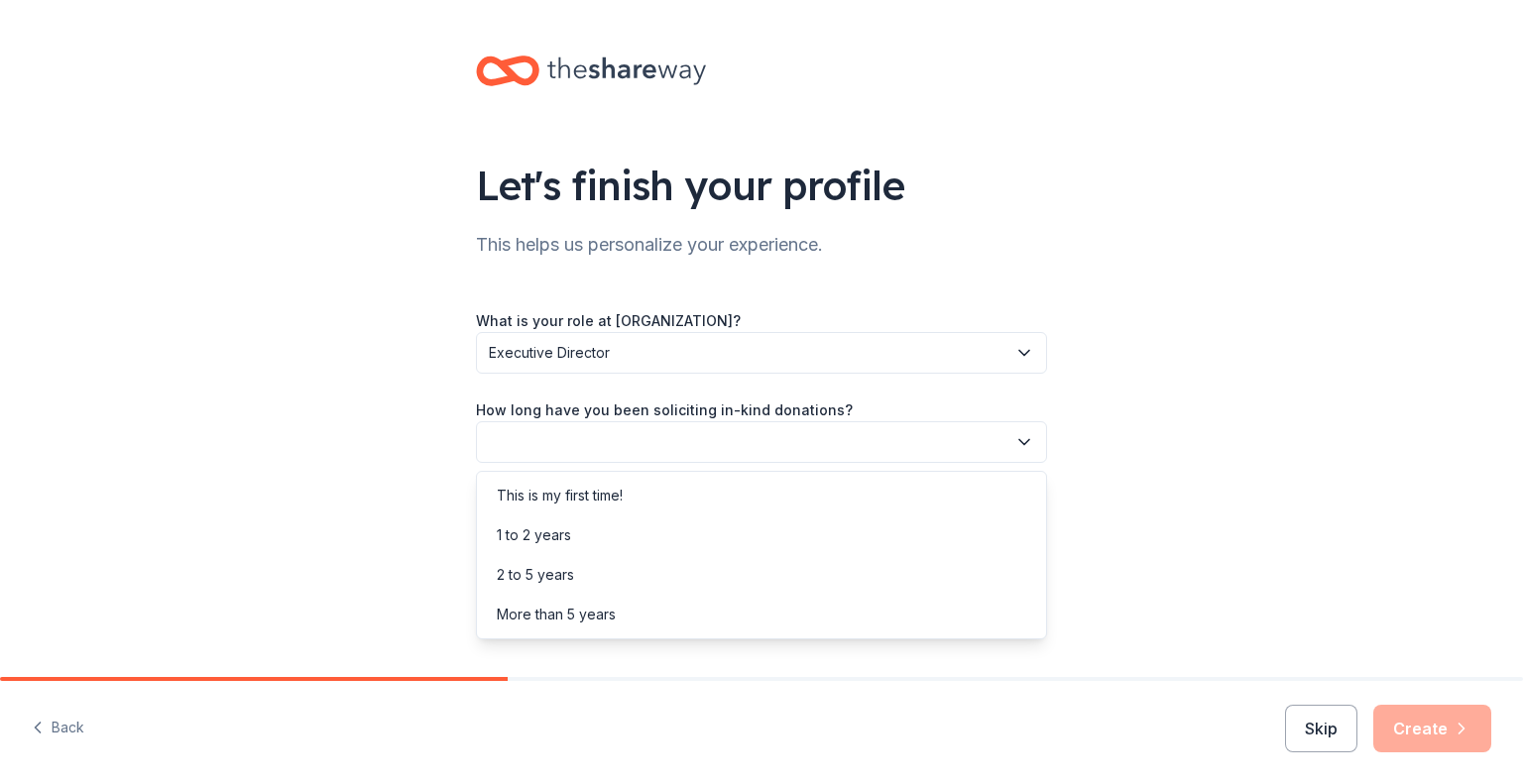 click at bounding box center (762, 442) 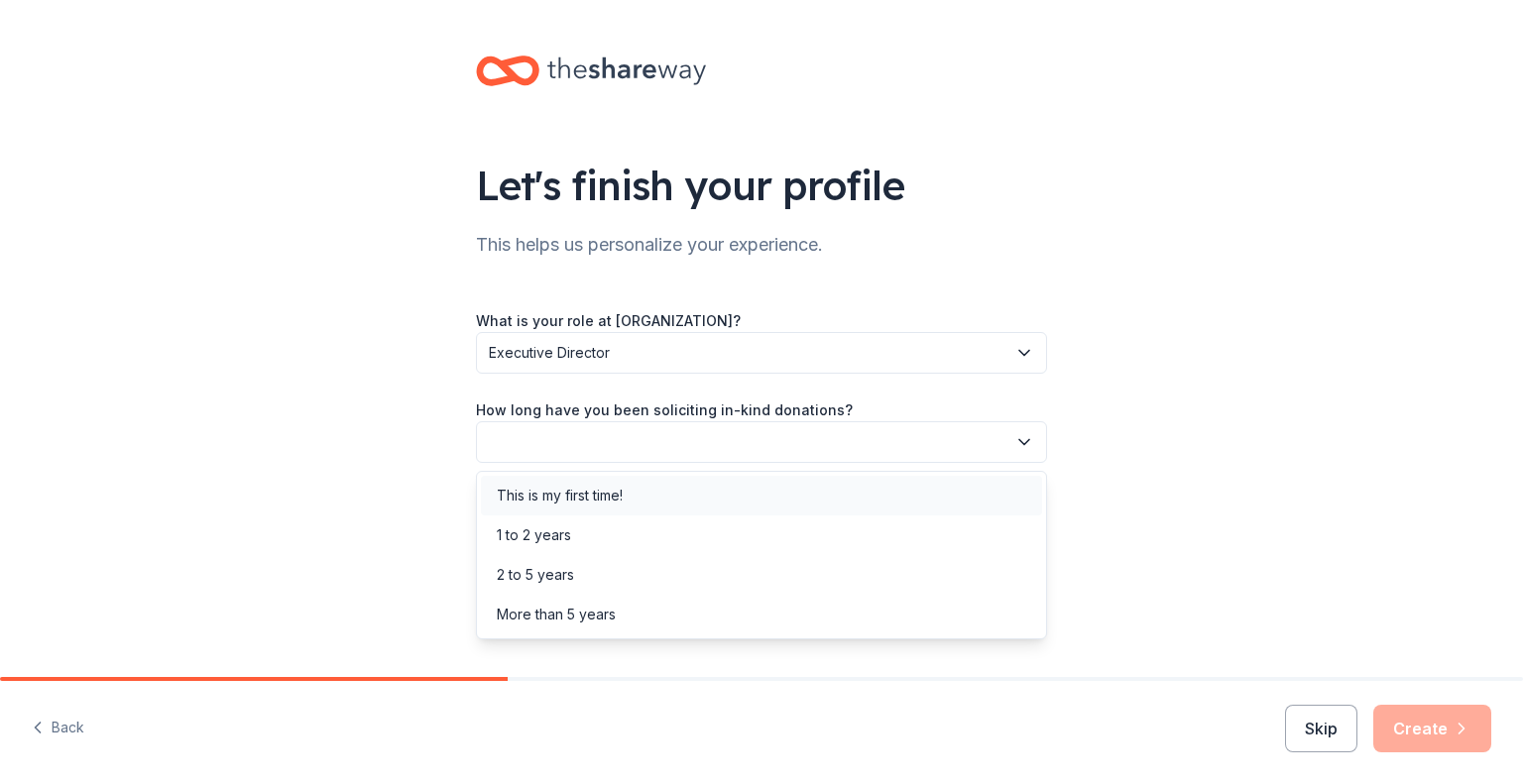 click on "This is my first time!" at bounding box center (559, 496) 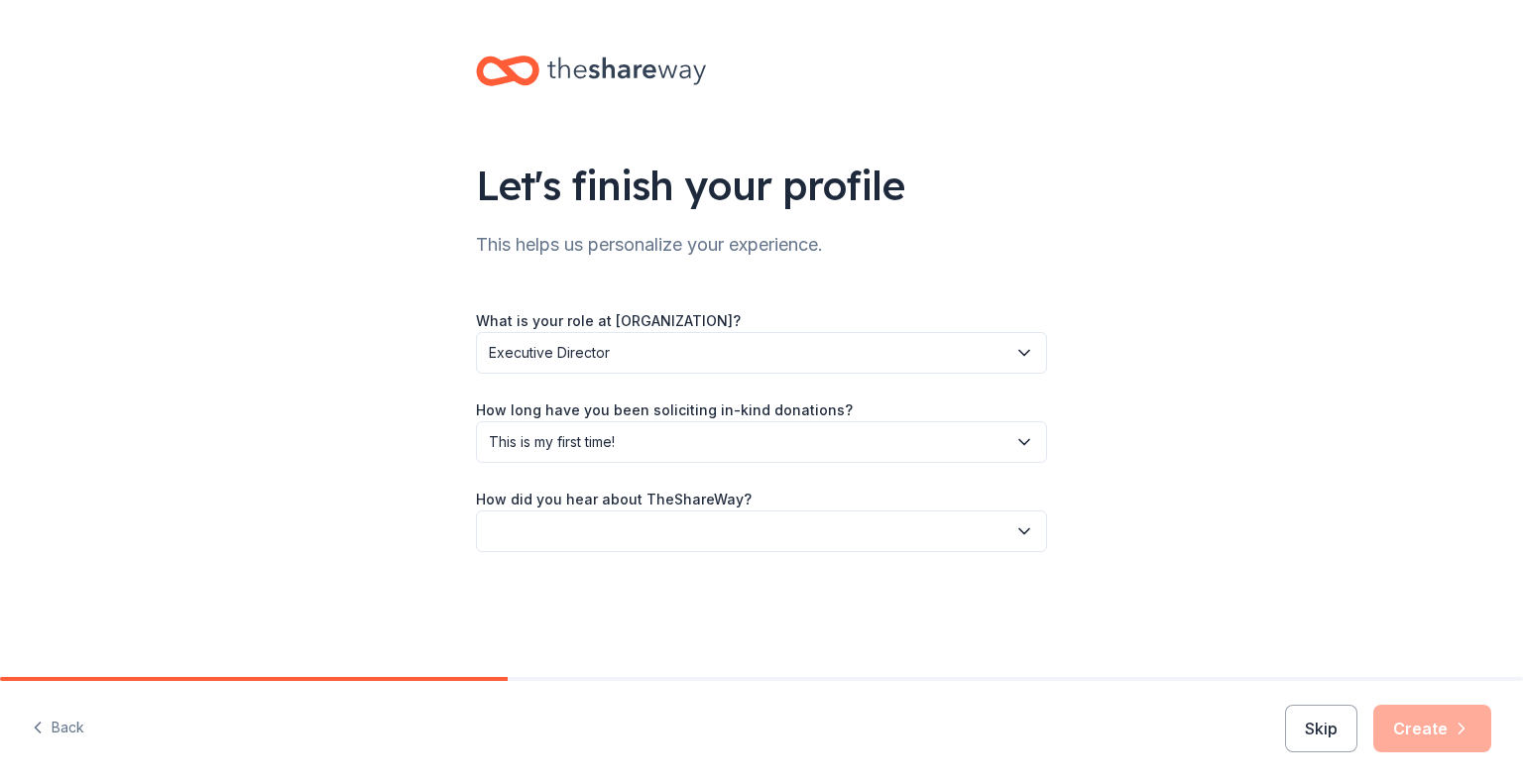 click at bounding box center (762, 531) 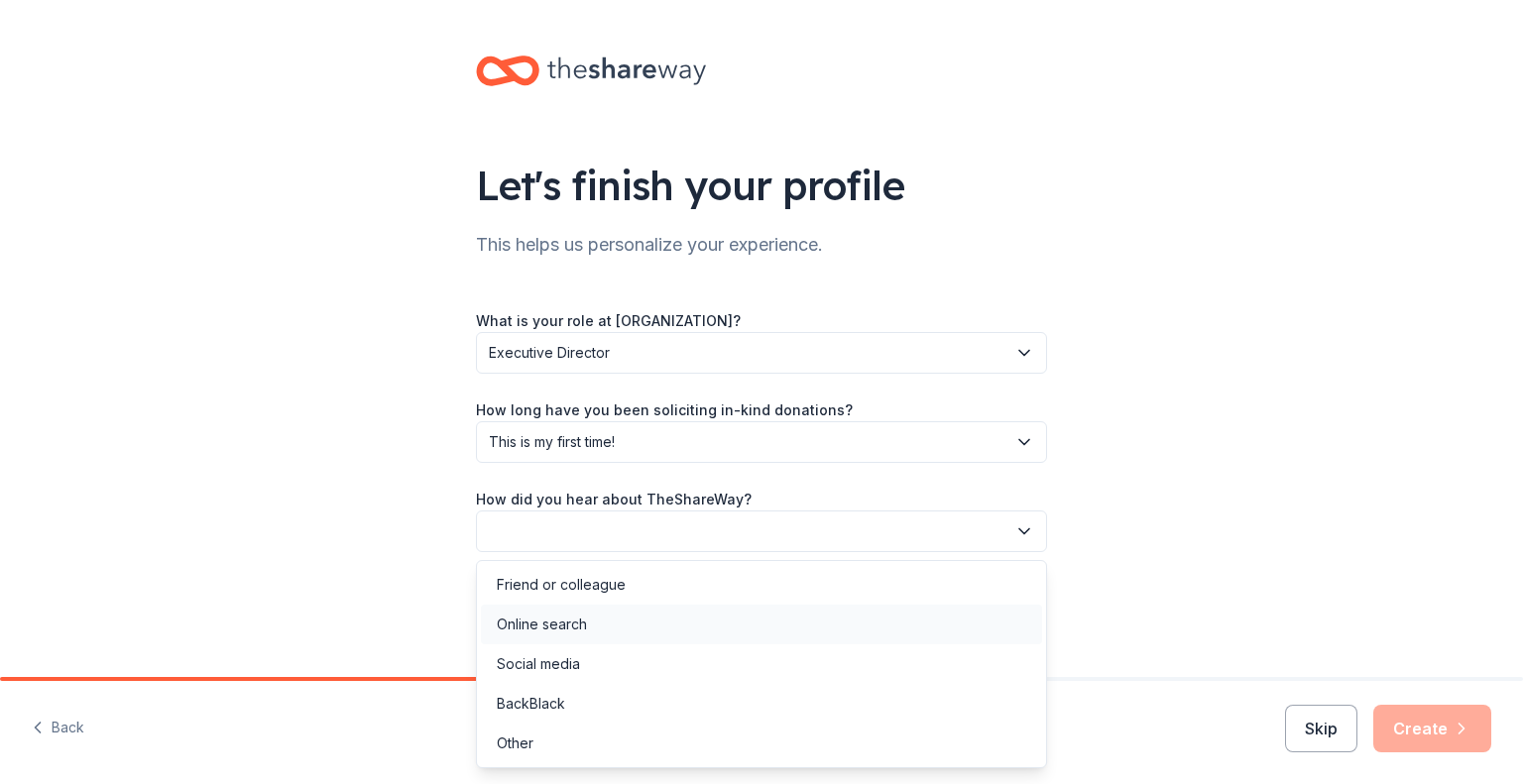 click on "Online search" at bounding box center [541, 624] 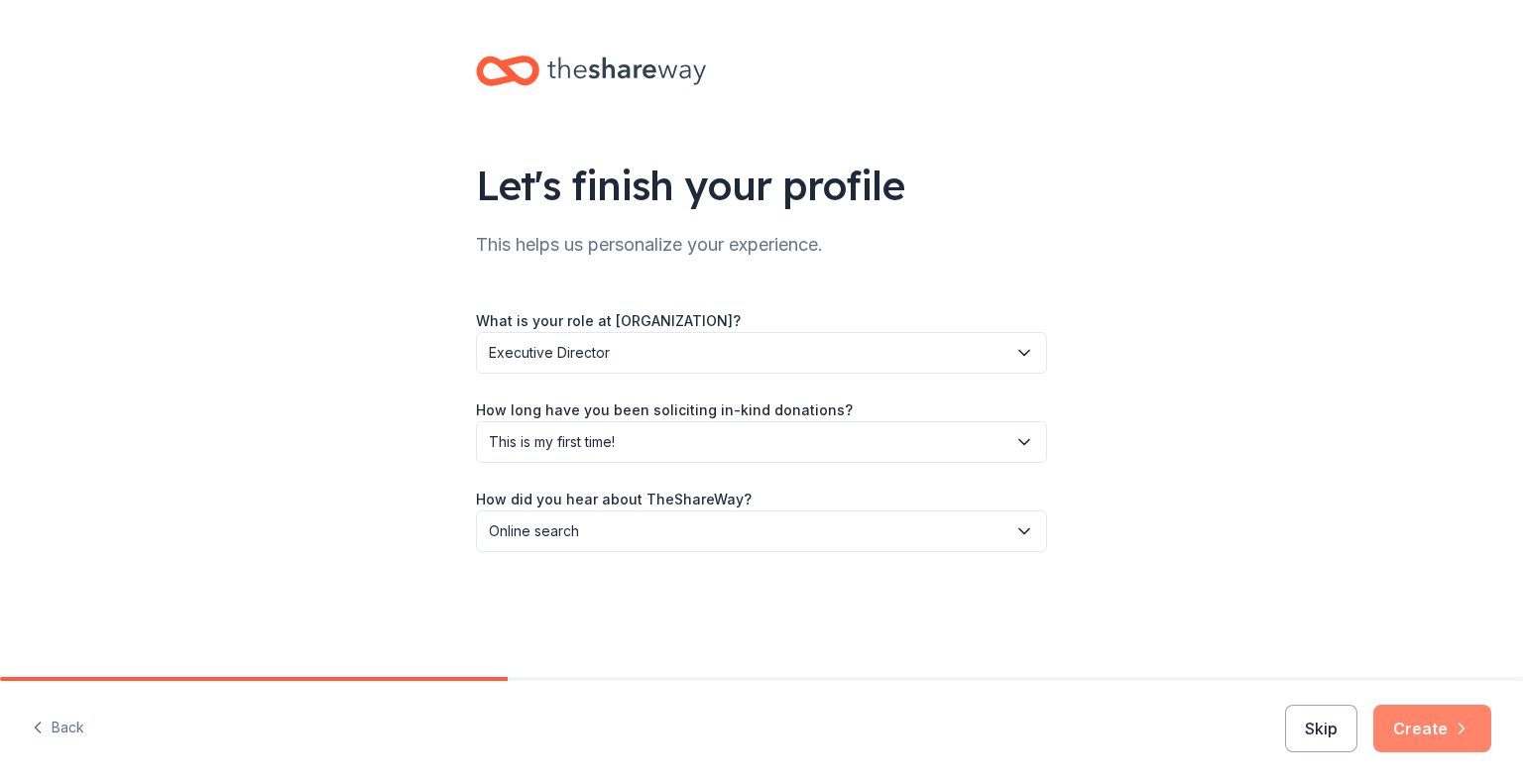 click on "Create" at bounding box center (1432, 728) 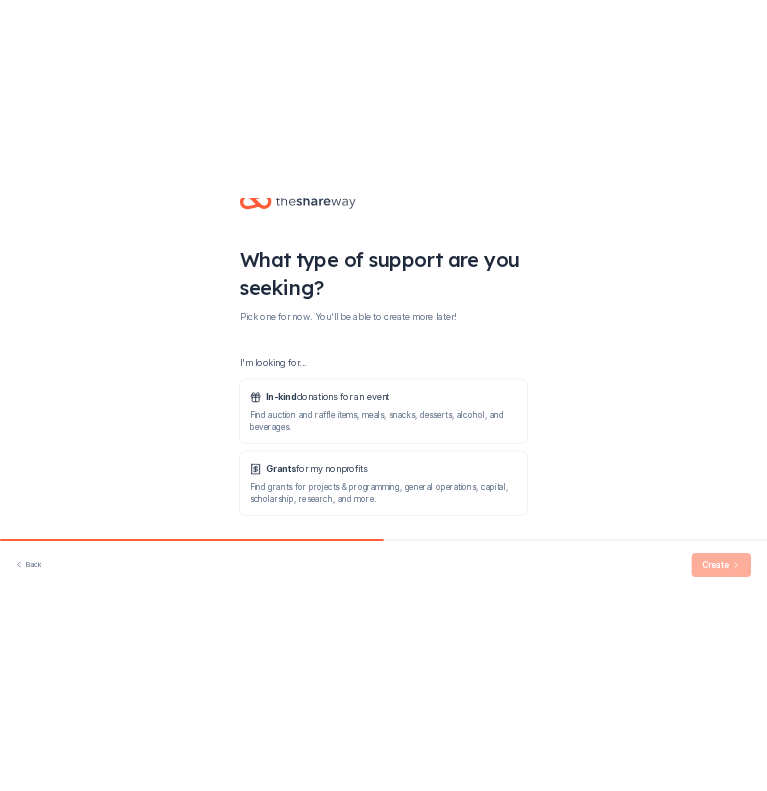 scroll, scrollTop: 124, scrollLeft: 0, axis: vertical 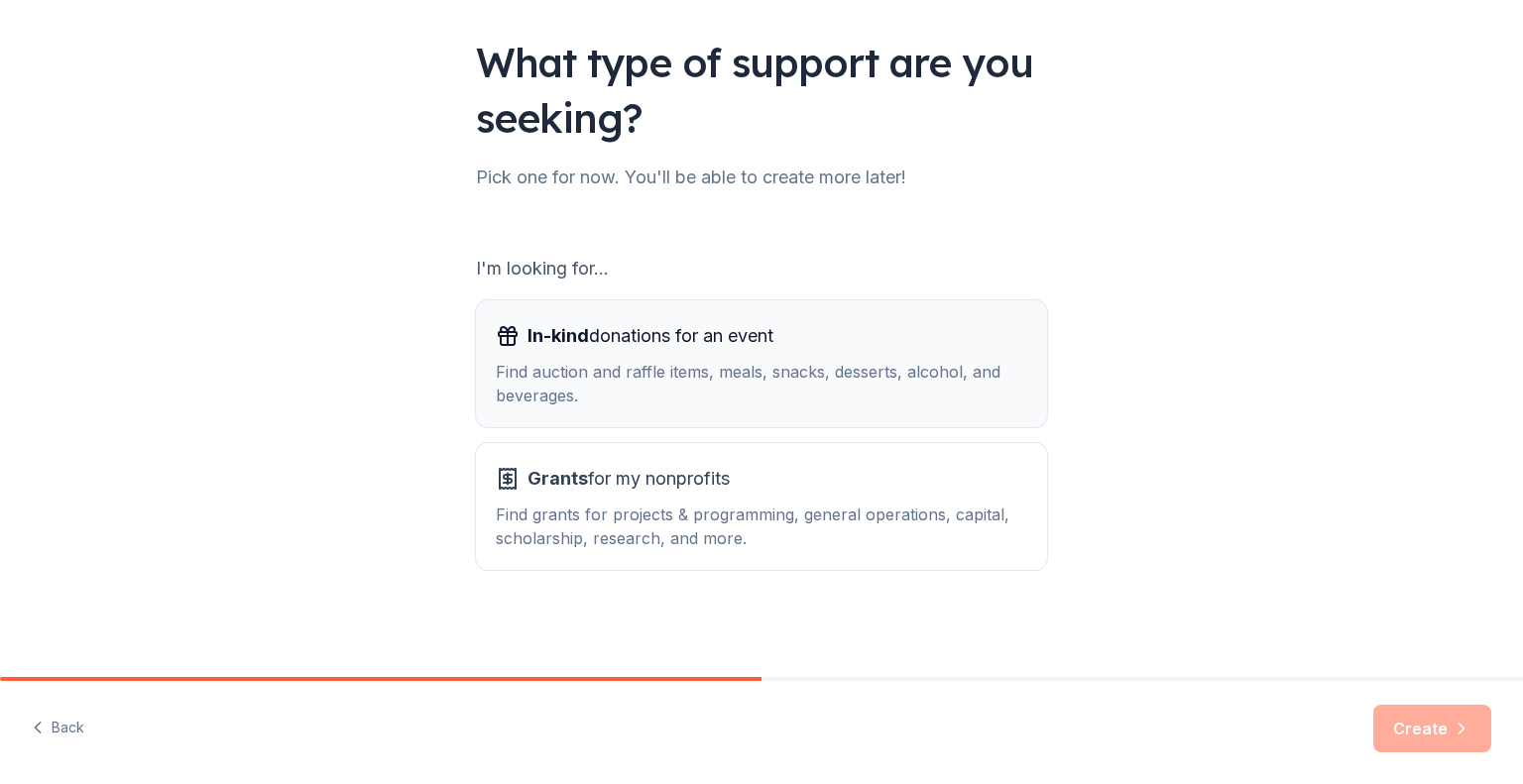 click on "Find auction and raffle items, meals, snacks, desserts, alcohol, and beverages." at bounding box center [762, 384] 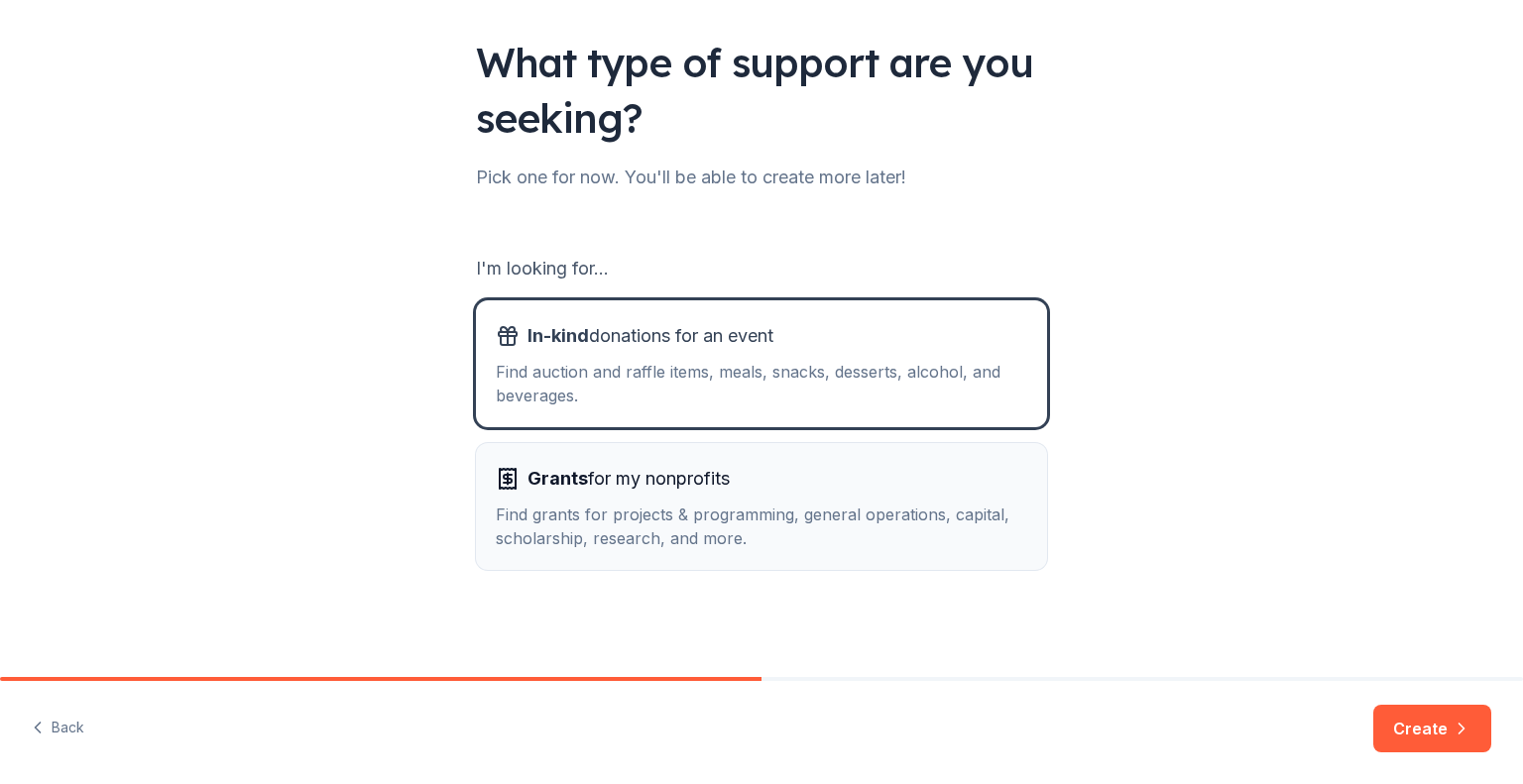 click on "Grants  for my nonprofits" at bounding box center (629, 479) 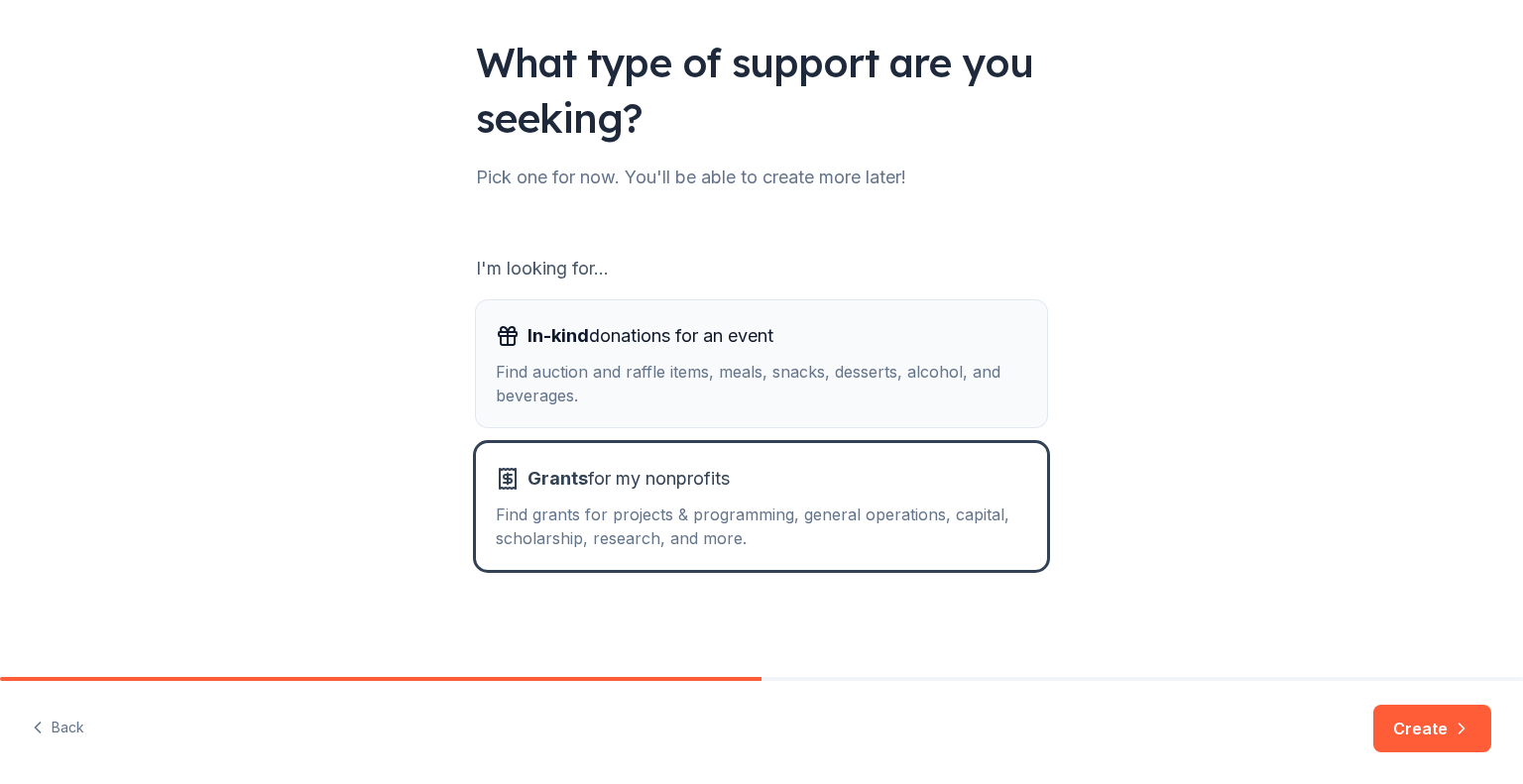 click on "Find auction and raffle items, meals, snacks, desserts, alcohol, and beverages." at bounding box center [762, 384] 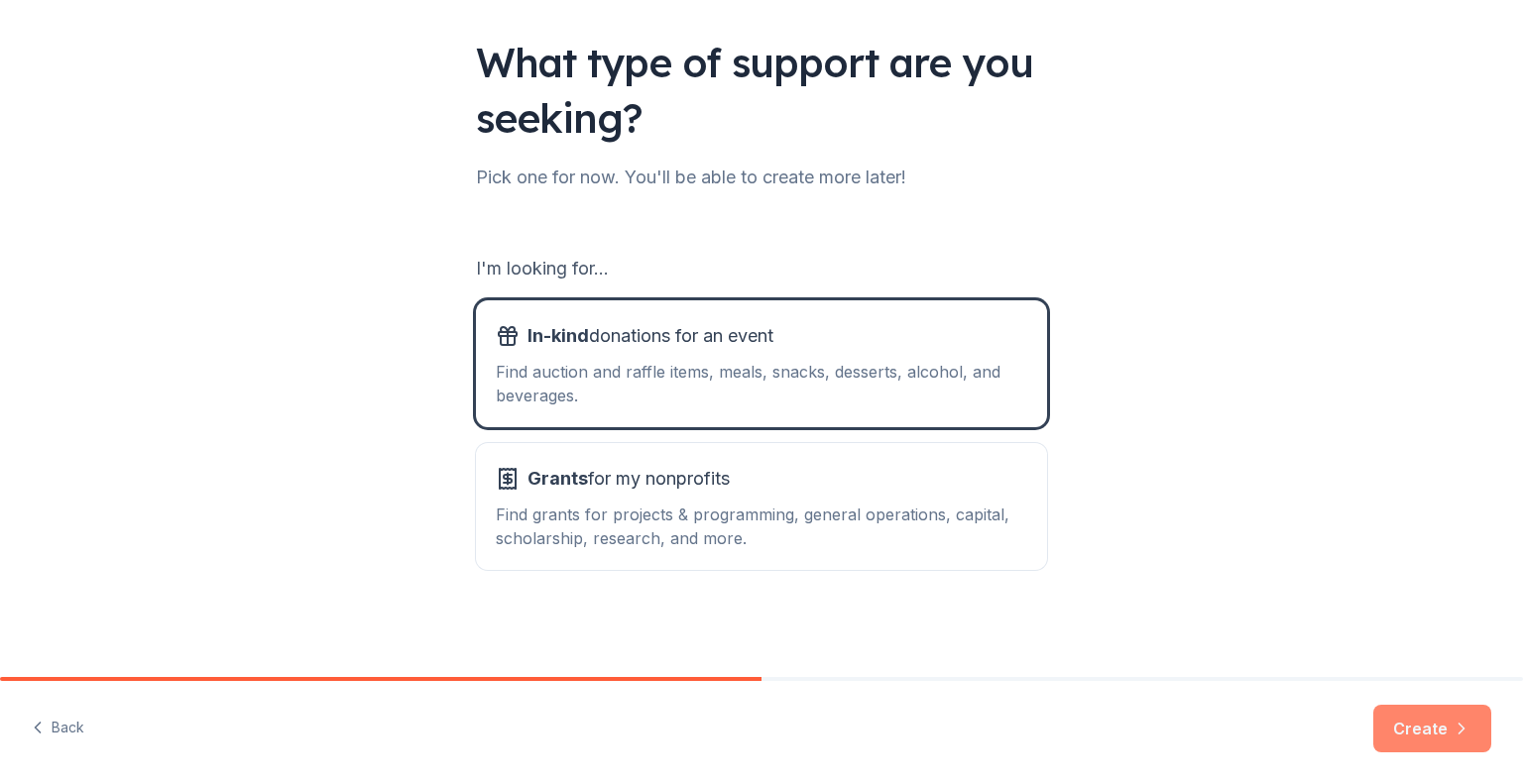 click on "Create" at bounding box center [1432, 728] 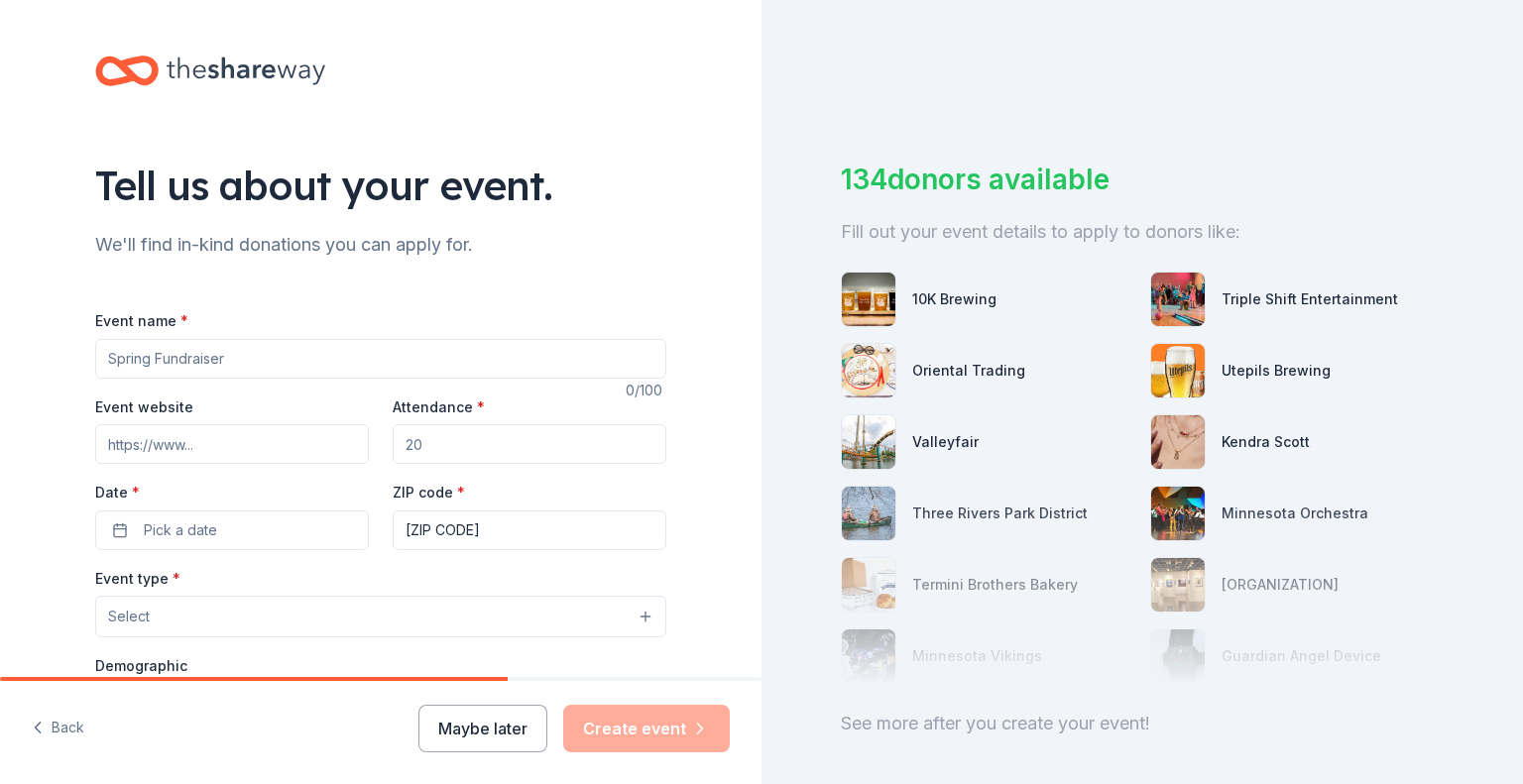 click on "Event name *" at bounding box center (381, 359) 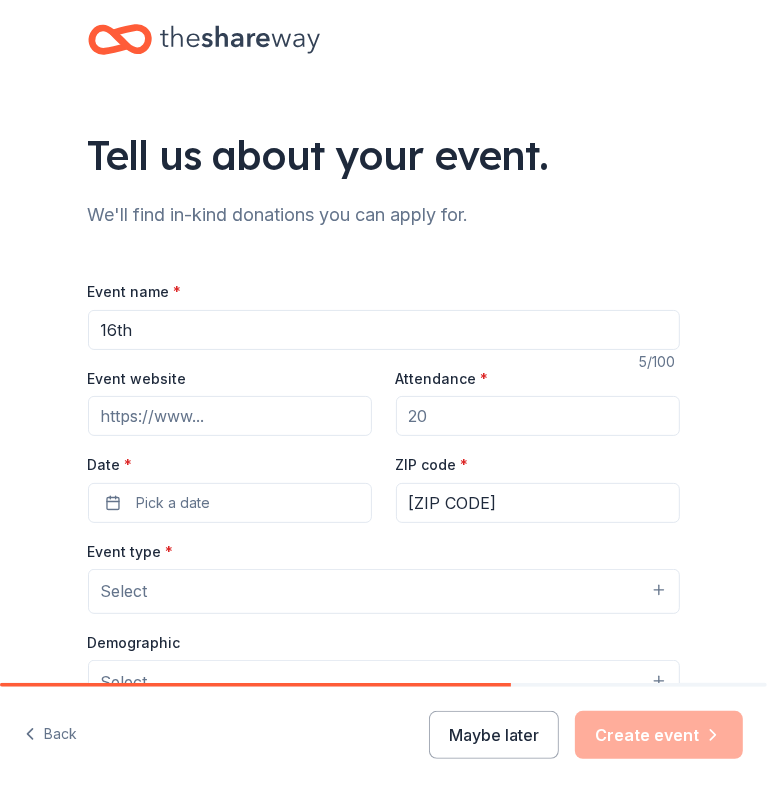 drag, startPoint x: 208, startPoint y: 325, endPoint x: -170, endPoint y: 329, distance: 378.02115 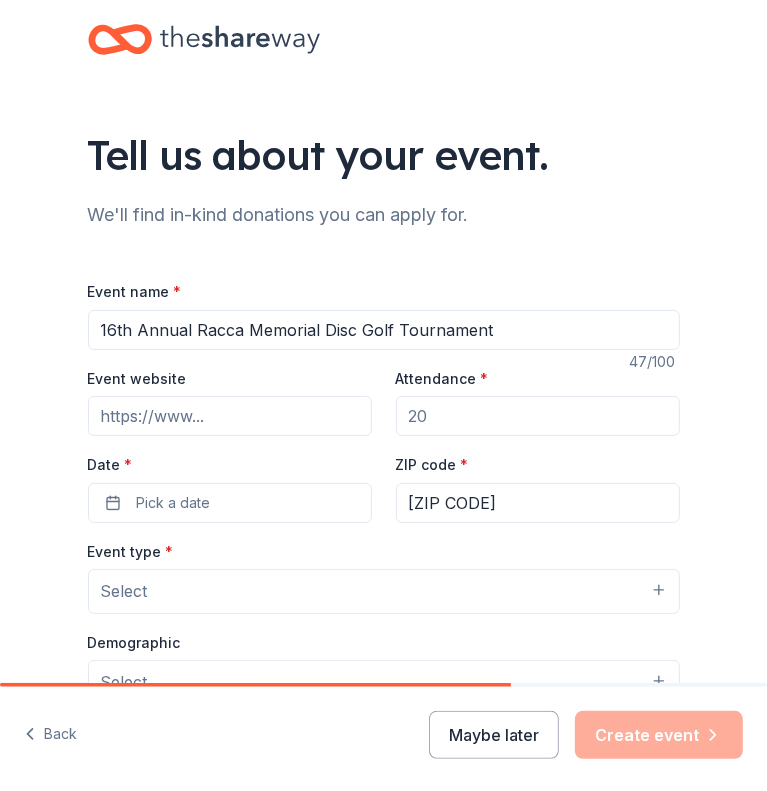 type on "16th Annual Racca Memorial Disc Golf Tournament" 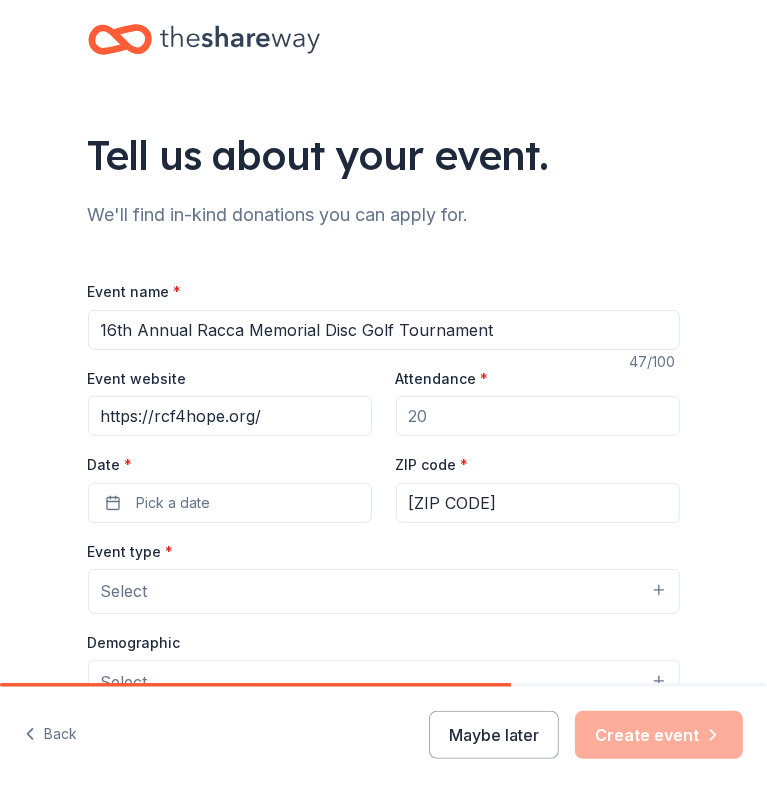 type on "https://rcf4hope.org/" 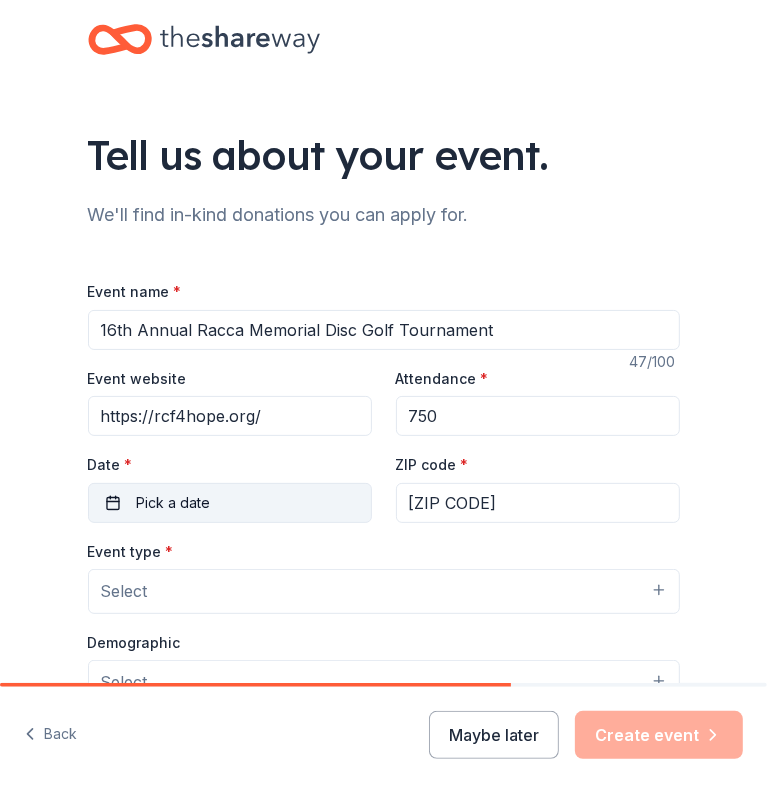 type on "750" 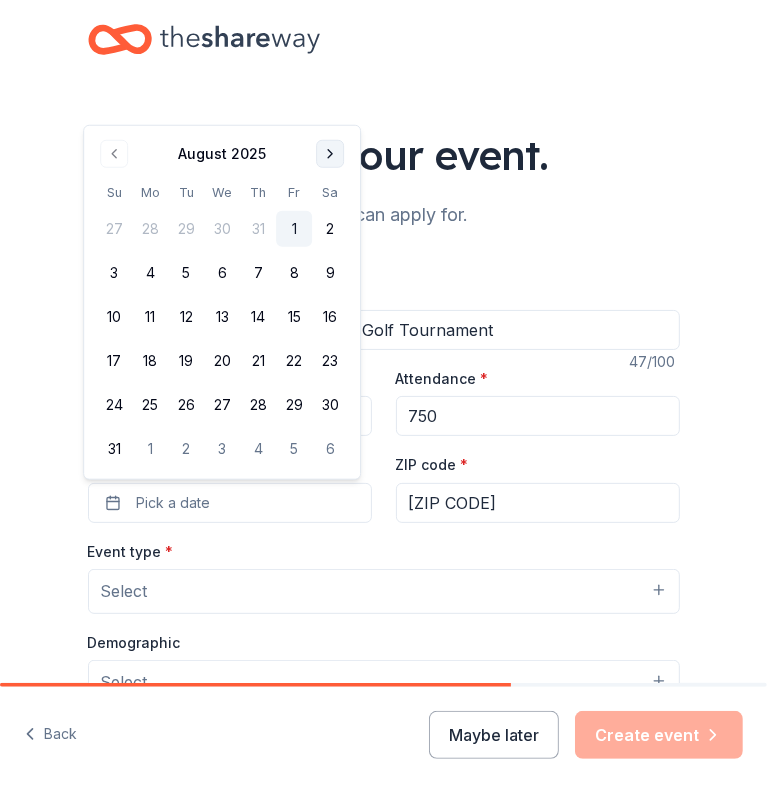 click at bounding box center (330, 154) 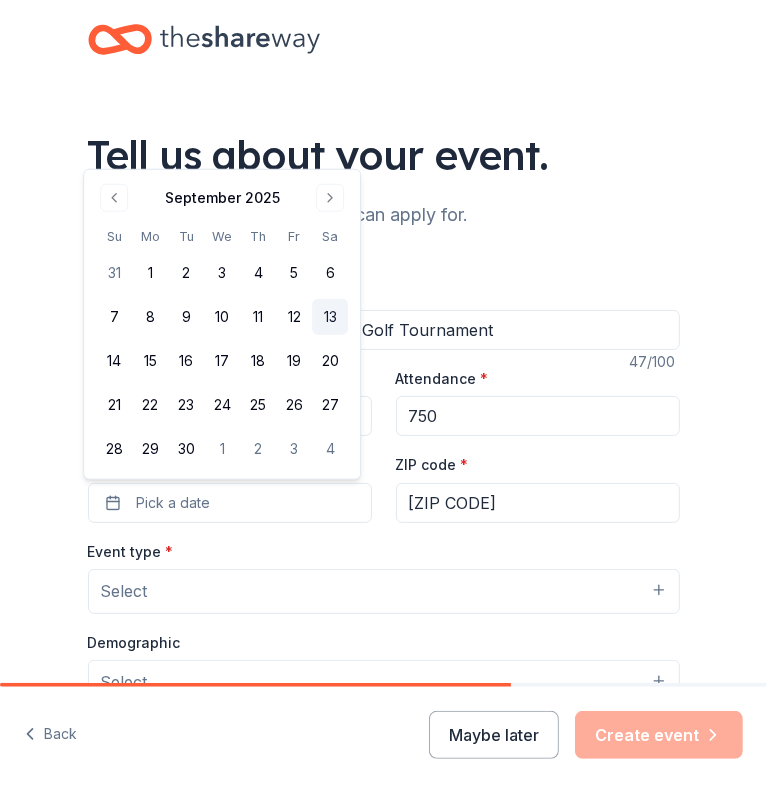 click on "13" at bounding box center [330, 317] 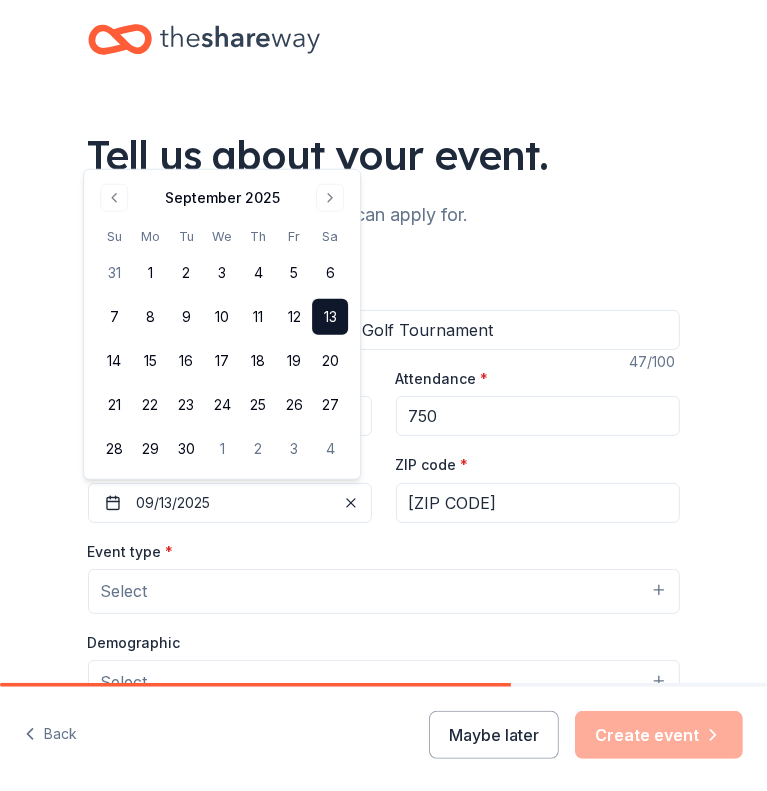 click on "55432" at bounding box center (538, 503) 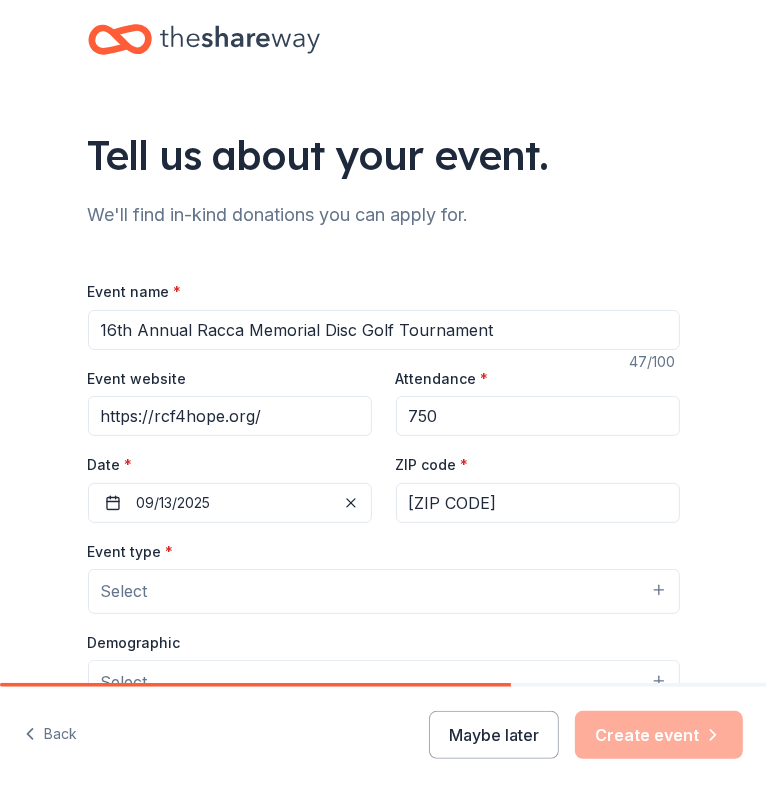 click on "Event name * 16th Annual Racca Memorial Disc Golf Tournament 47 /100 Event website https://rcf4hope.org/ Attendance * 750 Date * 09/13/2025 ZIP code * 55432 Event type * Select Demographic Select We use this information to help brands find events with their target demographic to sponsor their products. Mailing address Apt/unit Description What are you looking for? * Auction & raffle Meals Snacks Desserts Alcohol Beverages Send me reminders Email me reminders of donor application deadlines Recurring event" at bounding box center [384, 731] 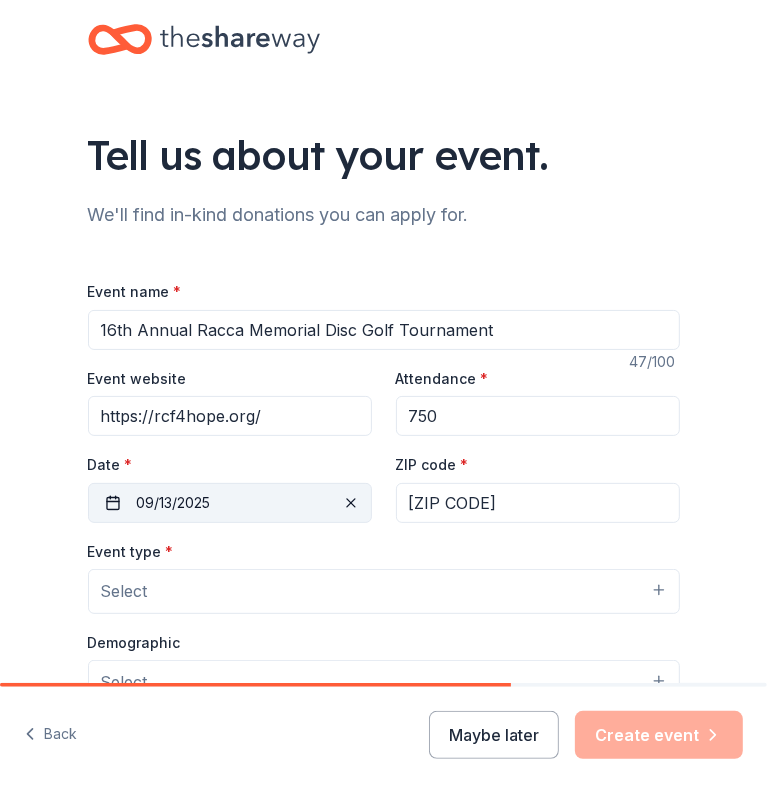 drag, startPoint x: 530, startPoint y: 507, endPoint x: 267, endPoint y: 511, distance: 263.03043 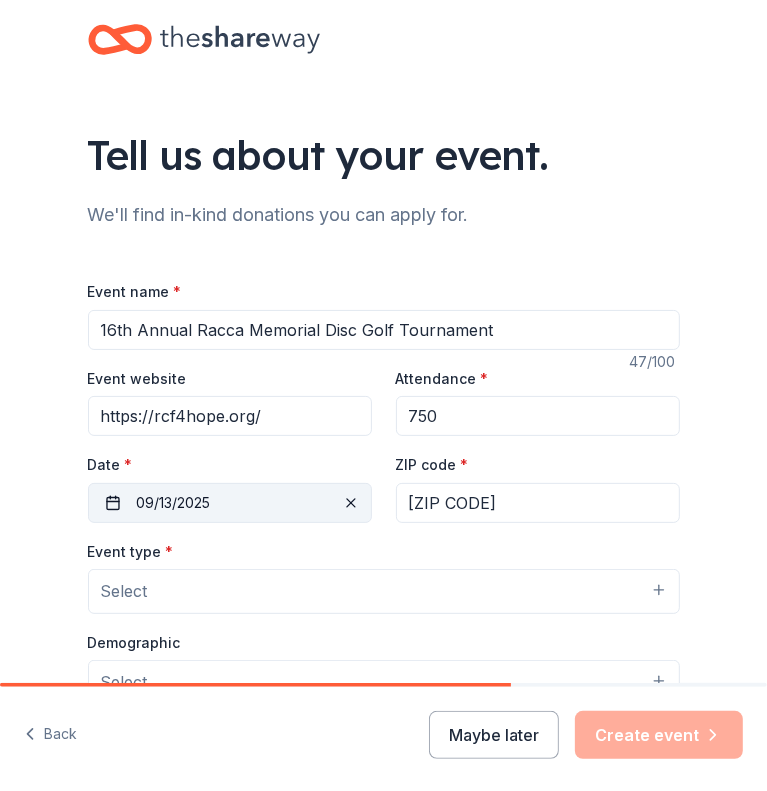 click on "Event website https://rcf4hope.org/ Attendance * 750 Date * 09/13/2025 ZIP code * 55432" at bounding box center [384, 444] 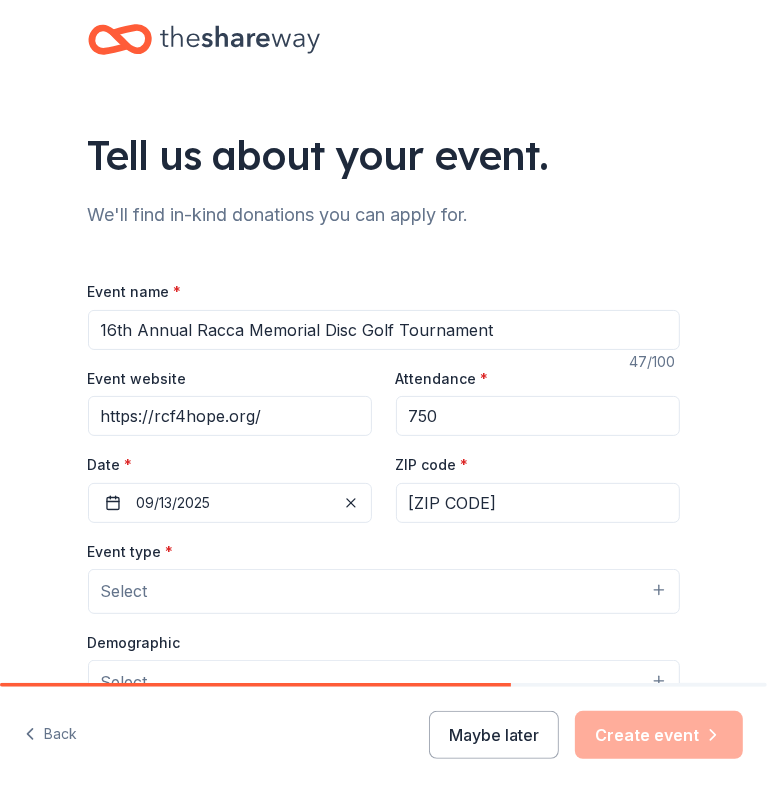 type on "55011" 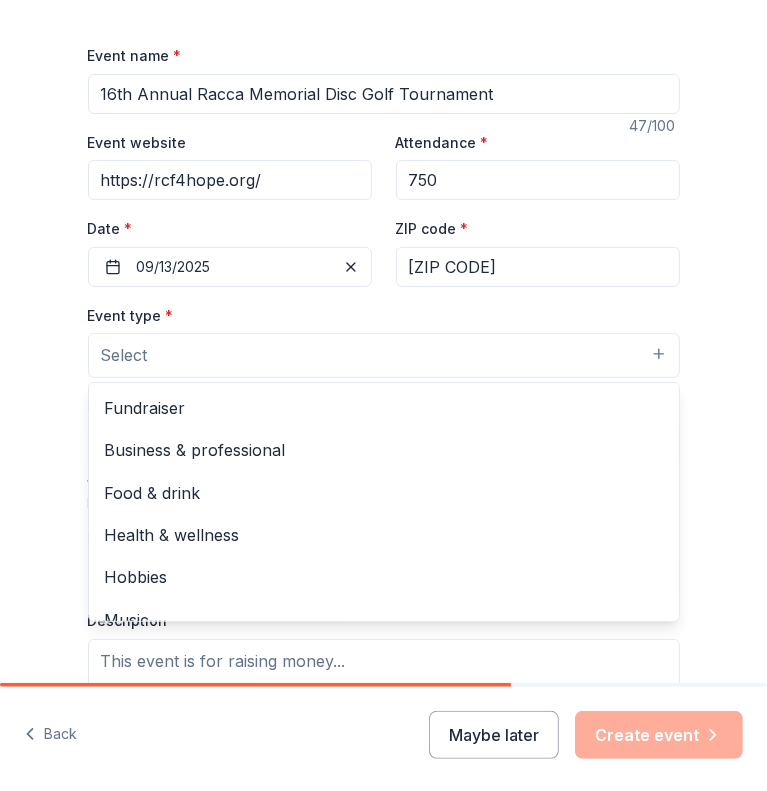 scroll, scrollTop: 300, scrollLeft: 0, axis: vertical 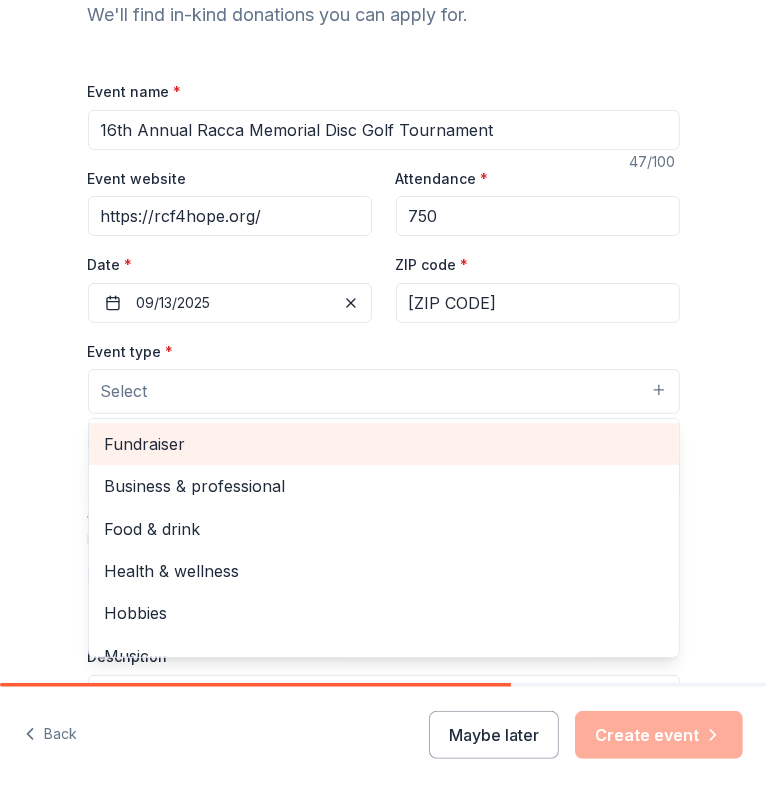 click on "Fundraiser" at bounding box center [384, 444] 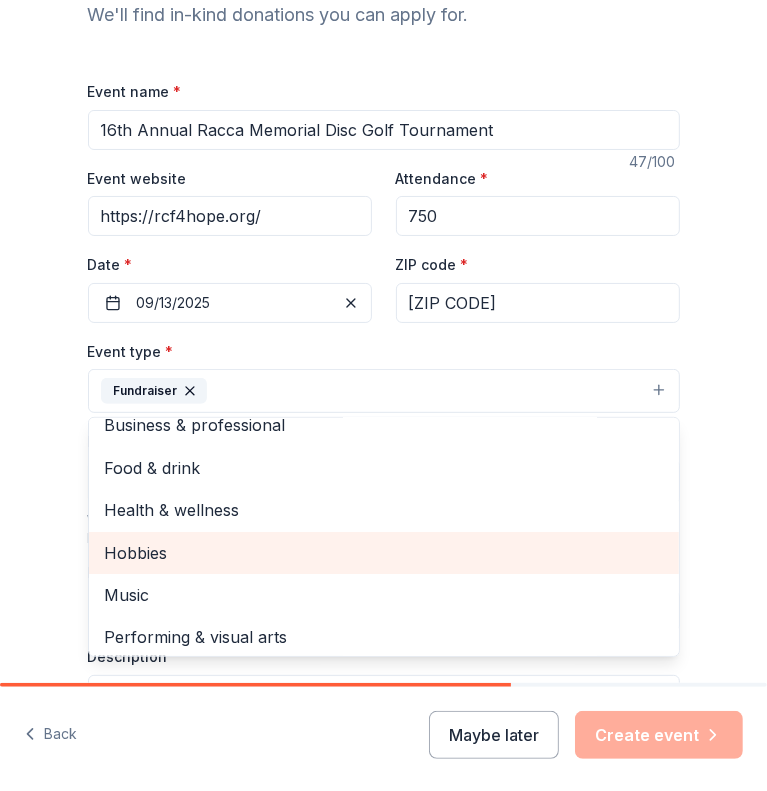 scroll, scrollTop: 24, scrollLeft: 0, axis: vertical 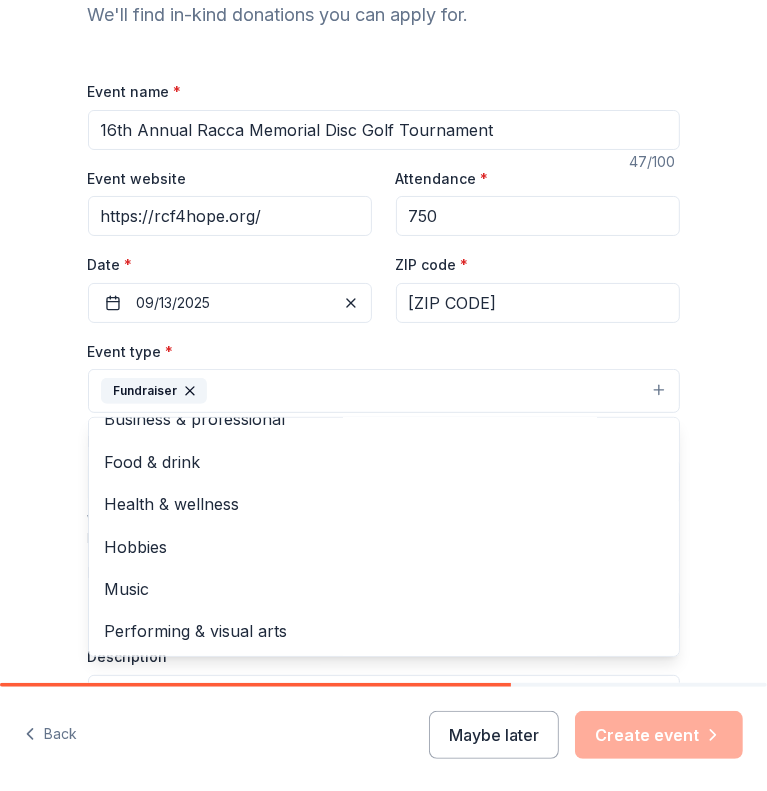 click on "Tell us about your event. We'll find in-kind donations you can apply for. Event name * 16th Annual Racca Memorial Disc Golf Tournament 47 /100 Event website https://rcf4hope.org/ Attendance * 750 Date * 09/13/2025 ZIP code * 55011 Event type * Fundraiser Business & professional Food & drink Health & wellness Hobbies Music Performing & visual arts Demographic Select We use this information to help brands find events with their target demographic to sponsor their products. Mailing address Apt/unit Description What are you looking for? * Auction & raffle Meals Snacks Desserts Alcohol Beverages Send me reminders Email me reminders of donor application deadlines Recurring event" at bounding box center (383, 455) 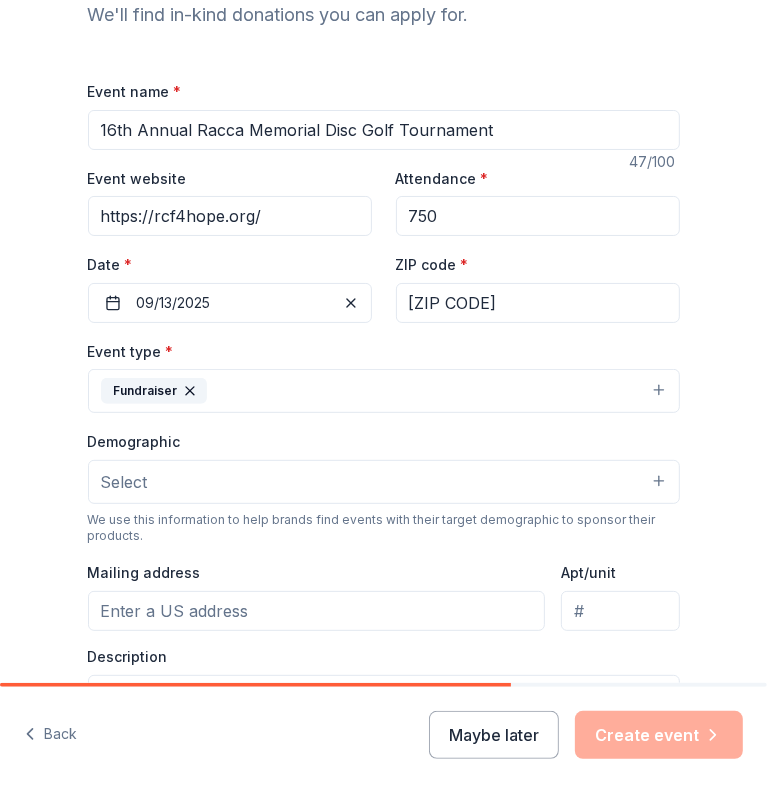 click on "Select" at bounding box center [124, 482] 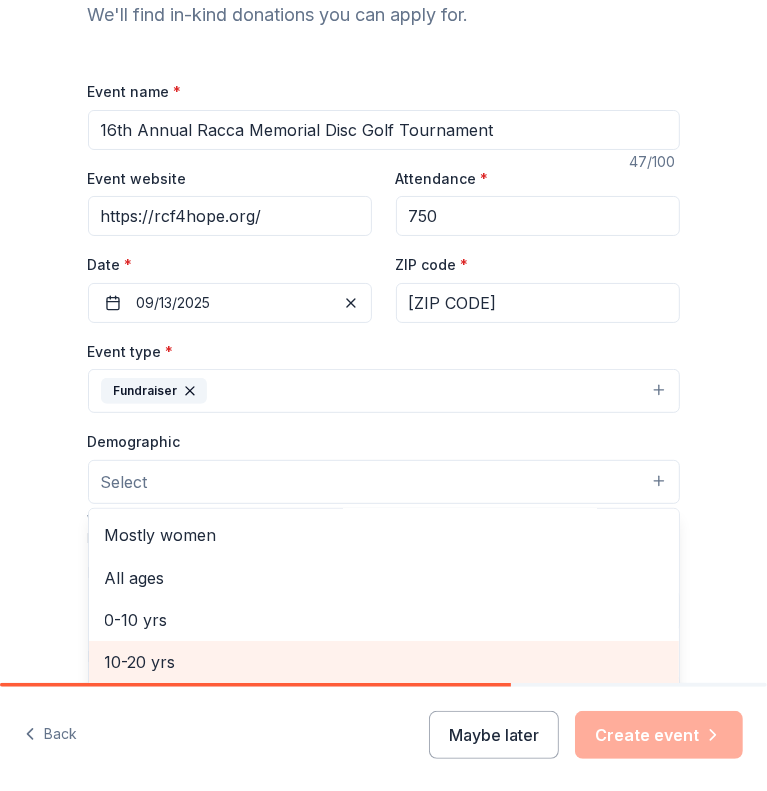 scroll, scrollTop: 200, scrollLeft: 0, axis: vertical 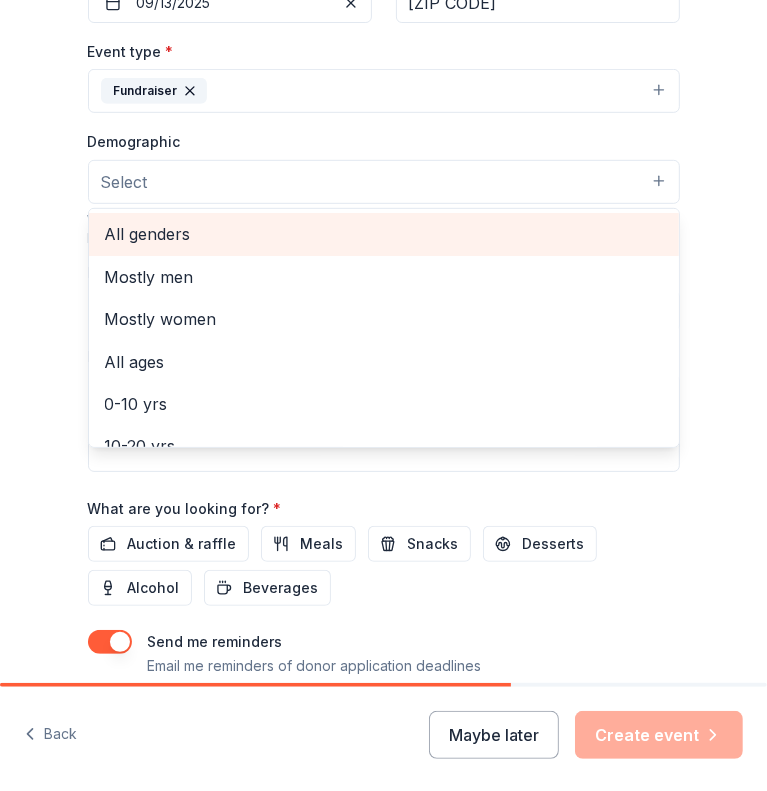 click on "All genders" at bounding box center [384, 234] 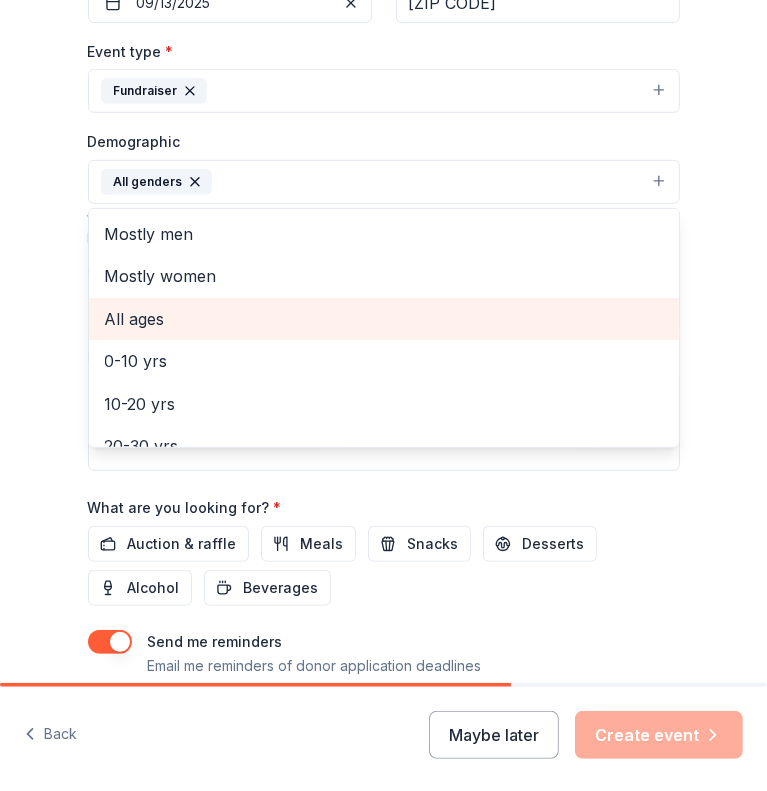click on "All ages" at bounding box center (384, 319) 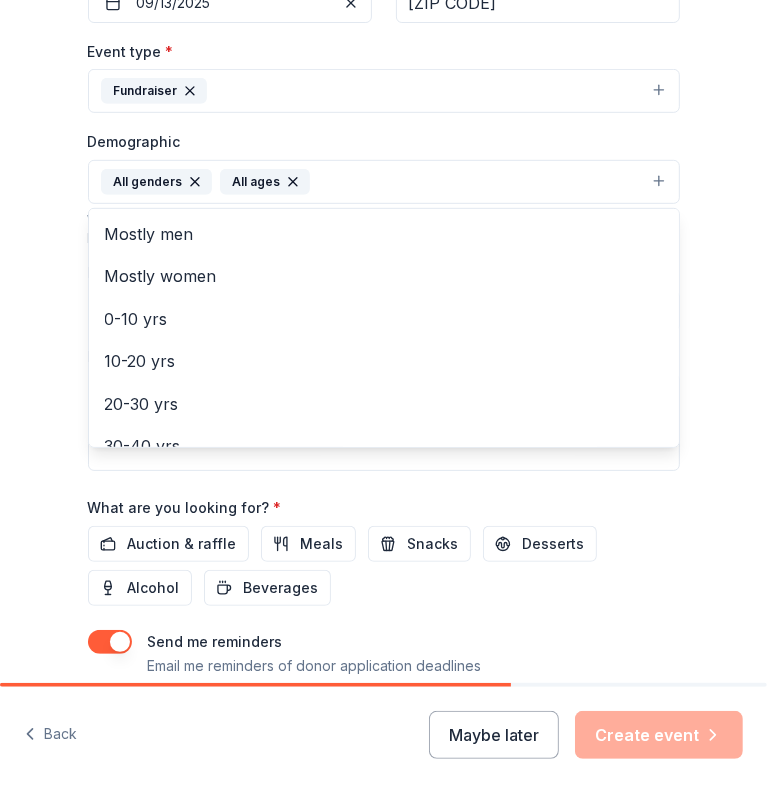 click on "Tell us about your event. We'll find in-kind donations you can apply for. Event name * 16th Annual Racca Memorial Disc Golf Tournament 47 /100 Event website https://rcf4hope.org/ Attendance * 750 Date * 09/13/2025 ZIP code * 55011 Event type * Fundraiser Demographic All genders All ages Mostly men Mostly women 0-10 yrs 10-20 yrs 20-30 yrs 30-40 yrs 40-50 yrs 50-60 yrs 60-70 yrs 70-80 yrs 80+ yrs We use this information to help brands find events with their target demographic to sponsor their products. Mailing address Apt/unit Description What are you looking for? * Auction & raffle Meals Snacks Desserts Alcohol Beverages Send me reminders Email me reminders of donor application deadlines Recurring event" at bounding box center (383, 155) 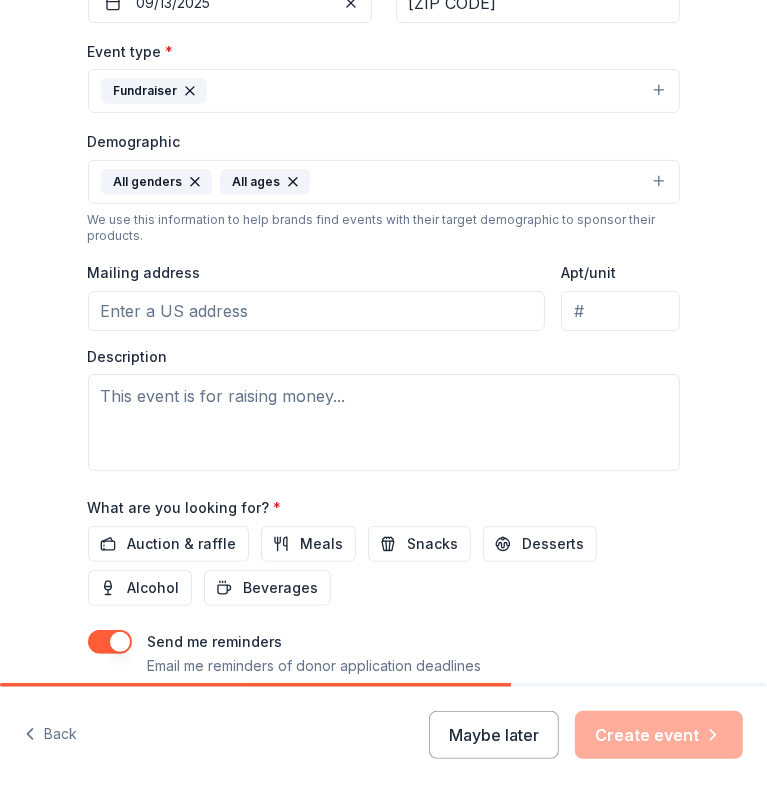click on "Mailing address" at bounding box center [317, 311] 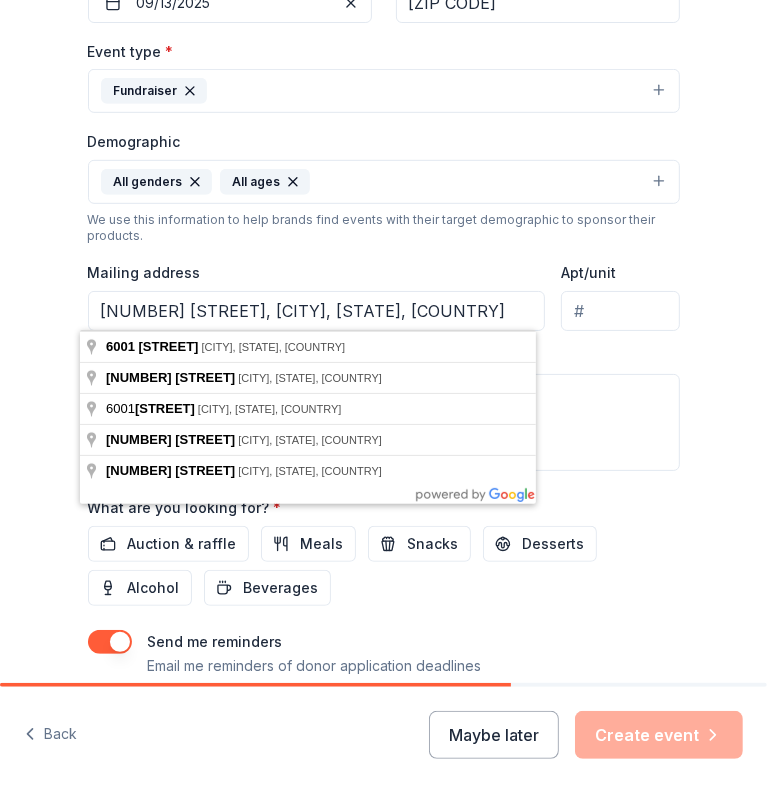 type on "6001 4th Street Northeast, Minneapolis, MN, 55432" 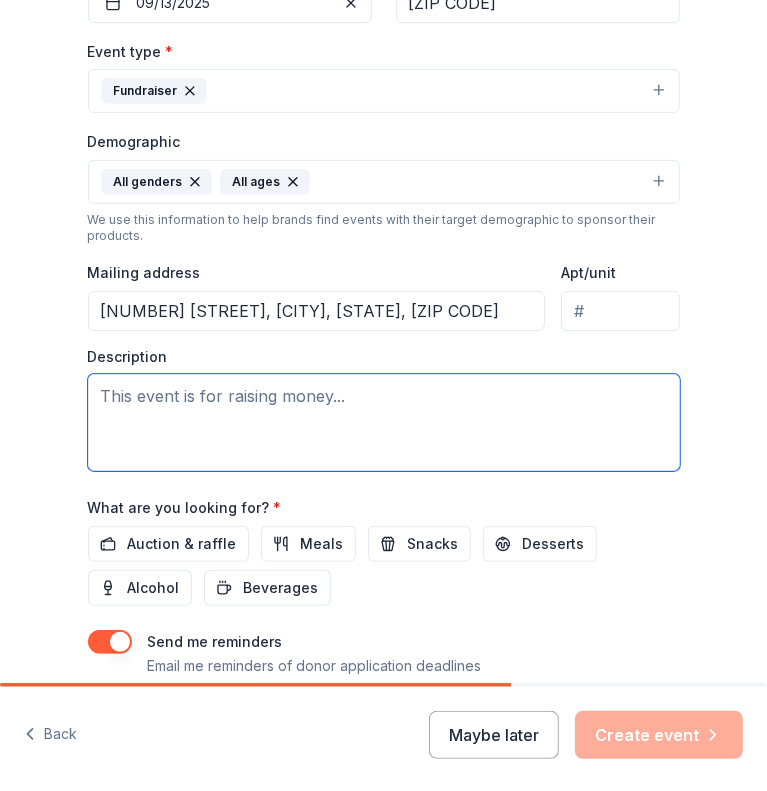 click at bounding box center [384, 422] 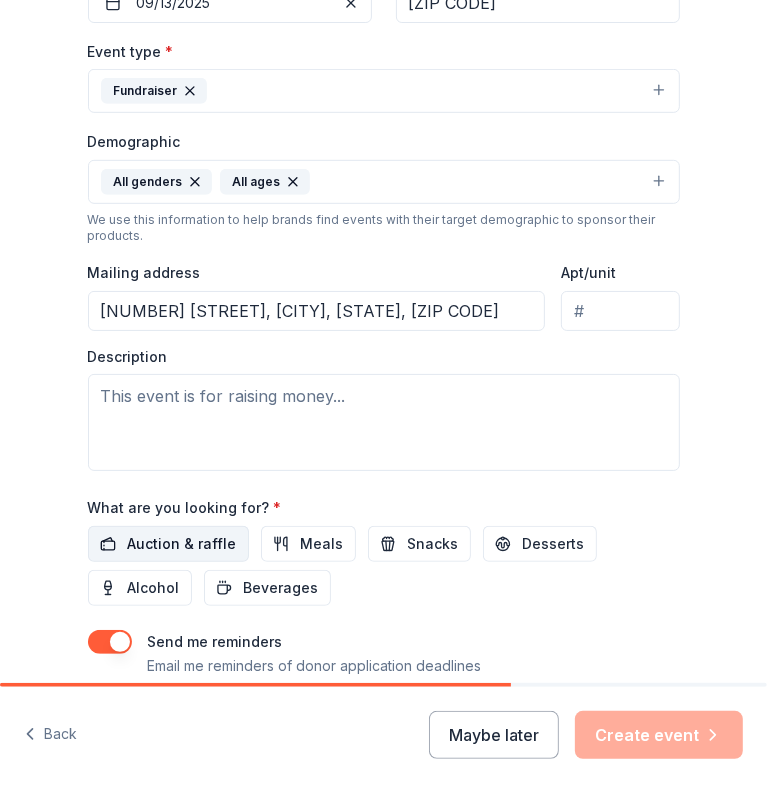 click on "Auction & raffle" at bounding box center (182, 544) 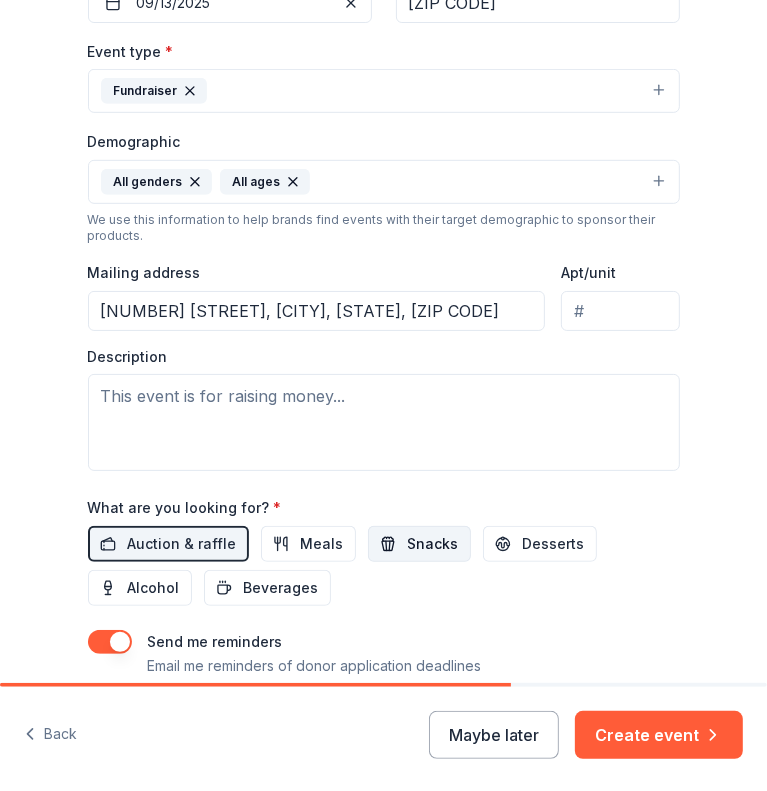 click on "Snacks" at bounding box center (433, 544) 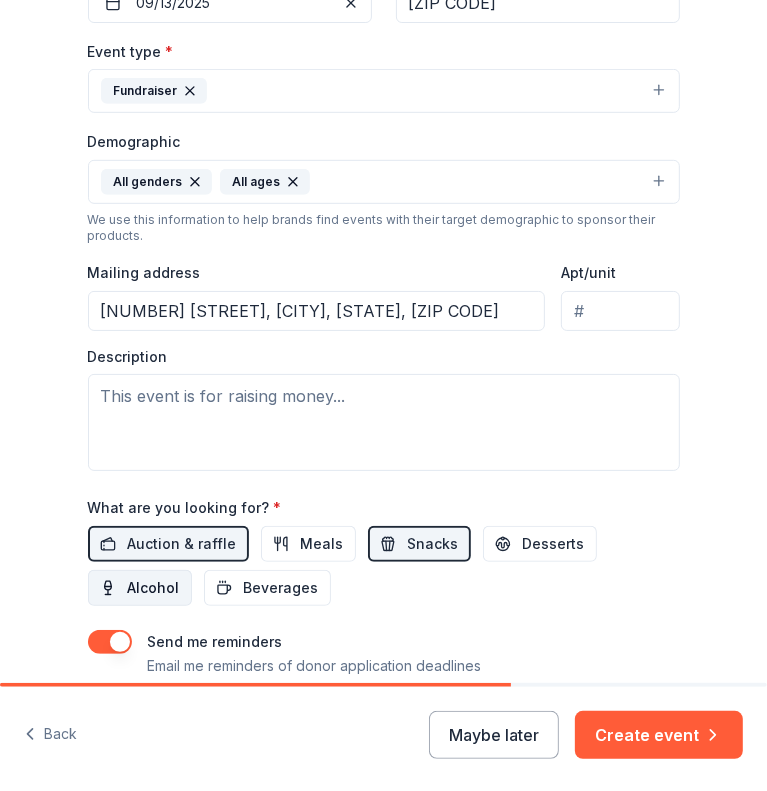 click on "Alcohol" at bounding box center [154, 588] 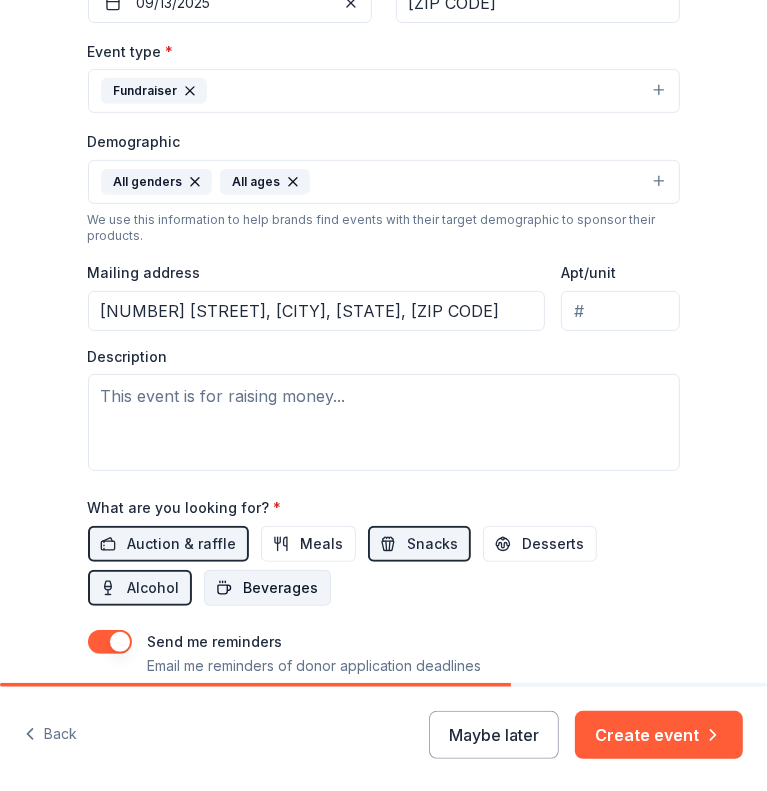 click on "Beverages" at bounding box center (281, 588) 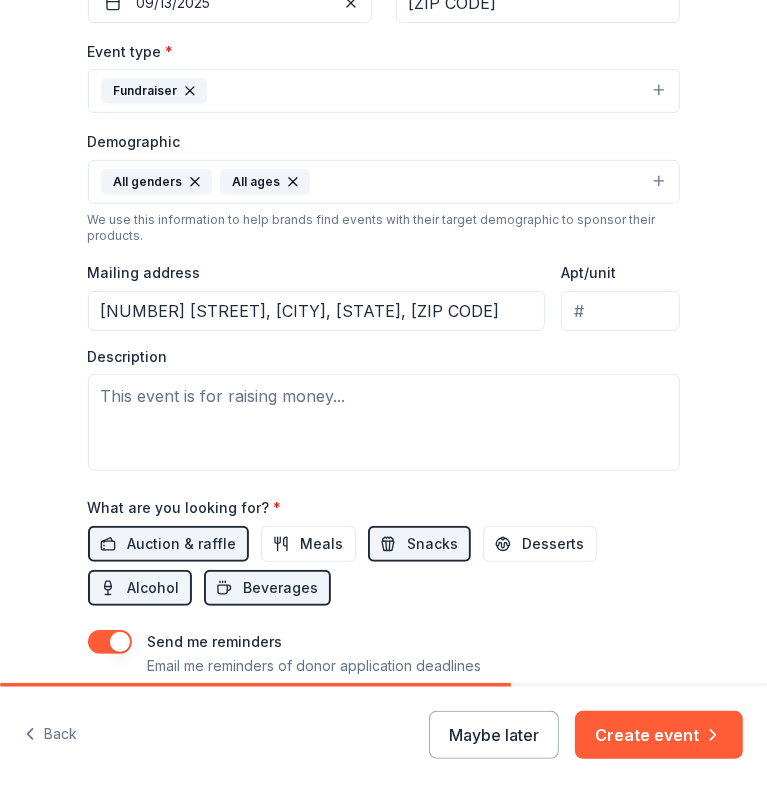 scroll, scrollTop: 626, scrollLeft: 0, axis: vertical 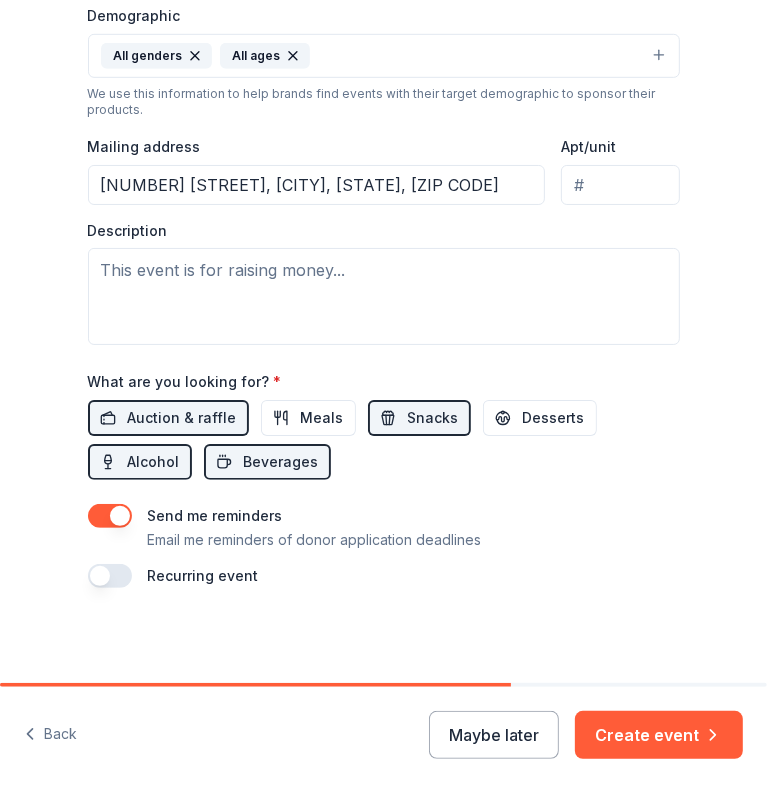 click at bounding box center (110, 576) 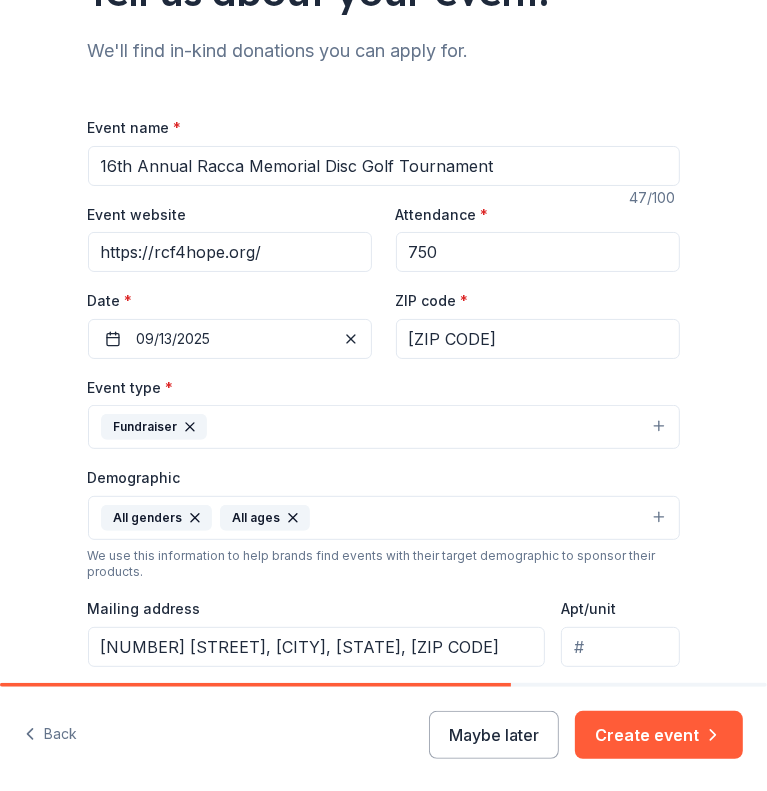 scroll, scrollTop: 426, scrollLeft: 0, axis: vertical 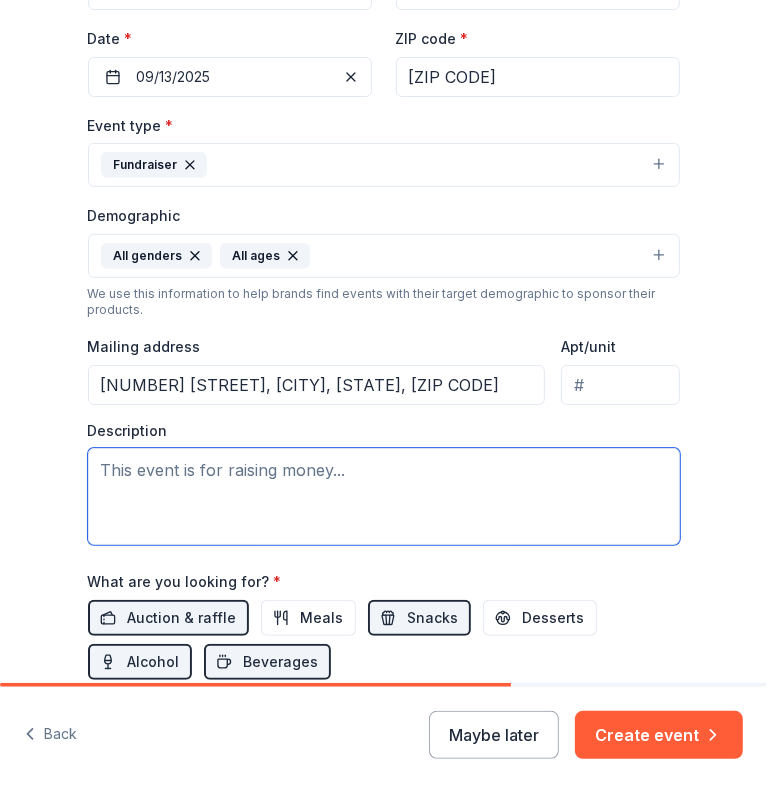 click at bounding box center [384, 496] 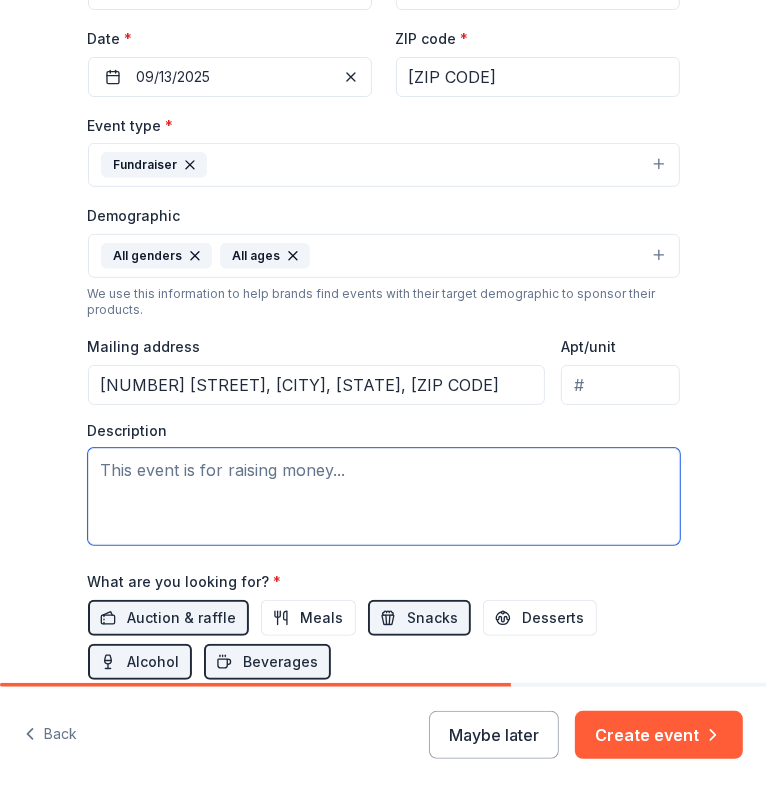 paste on "The Racca Cancer Foundation is a 100% local, grassroots, volunteer-run 501(c)(3) nonprofit founded in memory of our dear friend, Nick Racca, who was taken too soon by colon cancer. Driven by love, loss, and a shared mission, we raise critical funds and awareness to support Minnesotans affected by cancer.
Now in its 16th year, our Racca Memorial Disc Golf Tournament has grown into a powerful community tradition. Every dollar raised stays local, directly supporting individuals and families facing cancer. This year, we are proud to support 3-year-old Sophie Polliard, a brave and inspiring little girl currently fighting Acute Myeloid Leukemia." 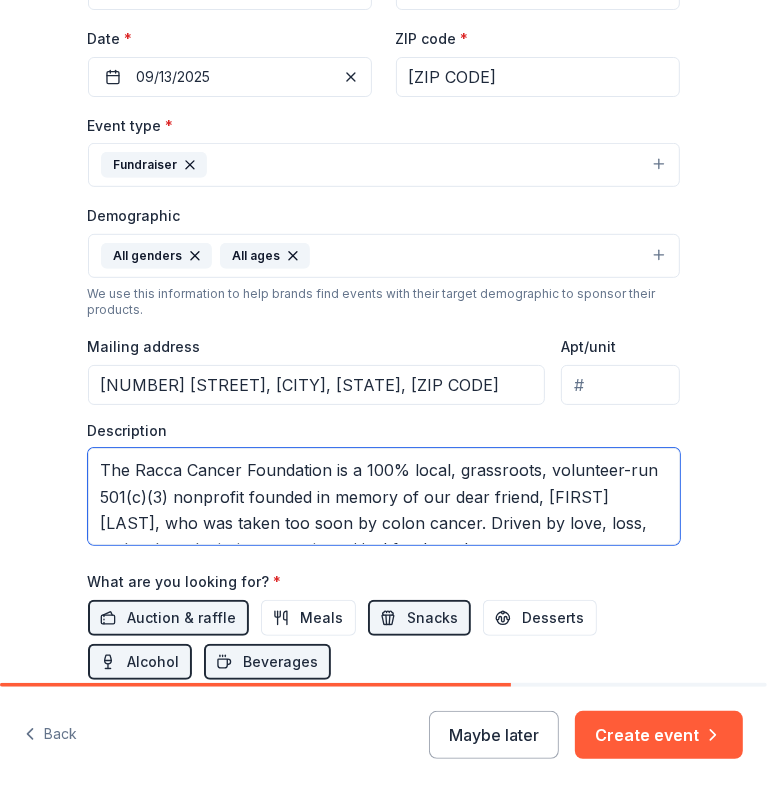 scroll, scrollTop: 100, scrollLeft: 0, axis: vertical 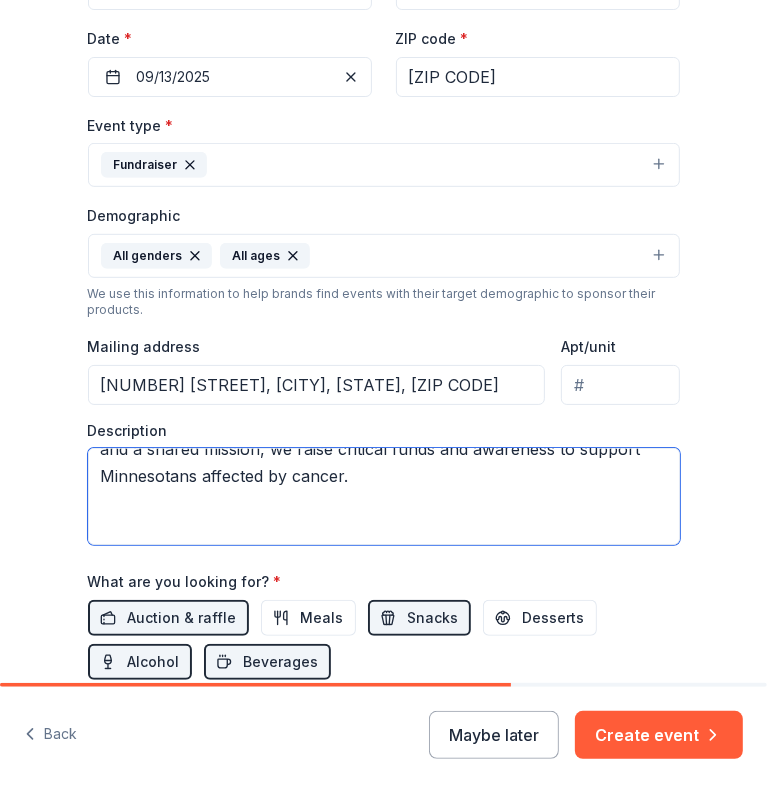 click on "The Racca Cancer Foundation is a 100% local, grassroots, volunteer-run 501(c)(3) nonprofit founded in memory of our dear friend, Nick Racca, who was taken too soon by colon cancer. Driven by love, loss, and a shared mission, we raise critical funds and awareness to support Minnesotans affected by cancer.
Now in its 16th year, our Racca Memorial Disc Golf Tournament has grown into a powerful community tradition. Every dollar raised stays local, directly supporting individuals and families facing cancer. This year, we are proud to support 3-year-old Sophie Polliard, a brave and inspiring little girl currently fighting Acute Myeloid Leukemia." at bounding box center (384, 496) 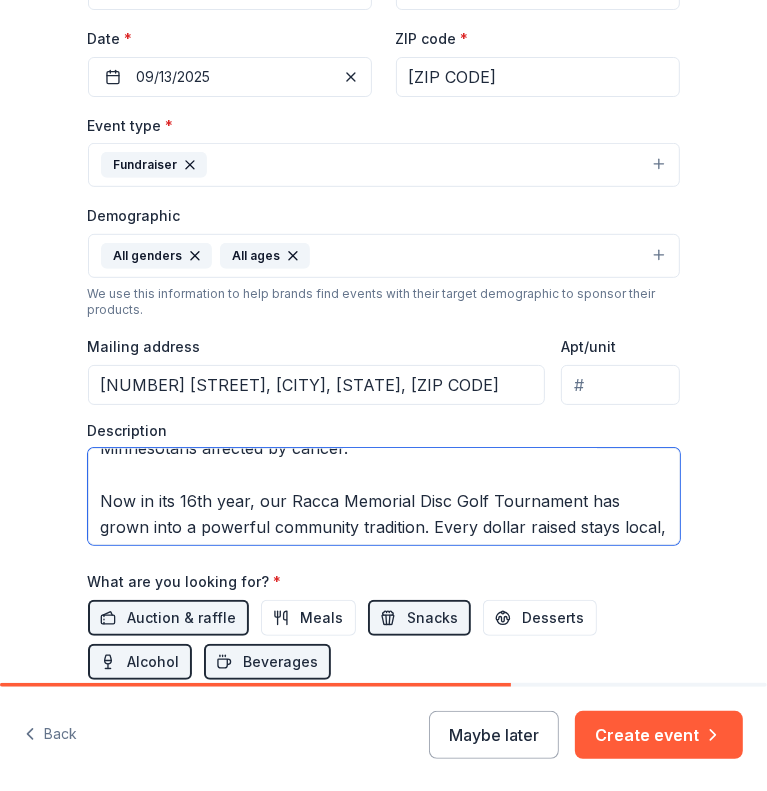 scroll, scrollTop: 140, scrollLeft: 0, axis: vertical 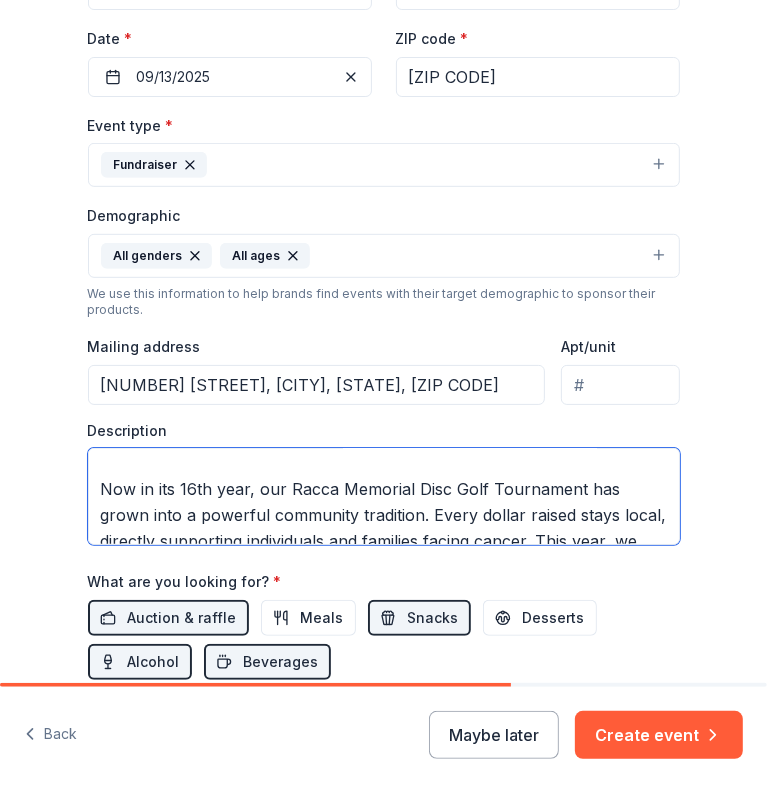 click on "The Racca Cancer Foundation is a 100% local, grassroots, volunteer-run 501(c)(3) nonprofit founded in memory of our dear friend, Nick Racca, who was taken too soon by colon cancer. Driven by love, loss, and a shared mission, we raise critical funds and awareness to support Minnesotans affected by cancer.
Now in its 16th year, our Racca Memorial Disc Golf Tournament has grown into a powerful community tradition. Every dollar raised stays local, directly supporting individuals and families facing cancer. This year, we are proud to support 3-year-old Sophie Polliard, a brave and inspiring little girl currently fighting Acute Myeloid Leukemia." at bounding box center [384, 496] 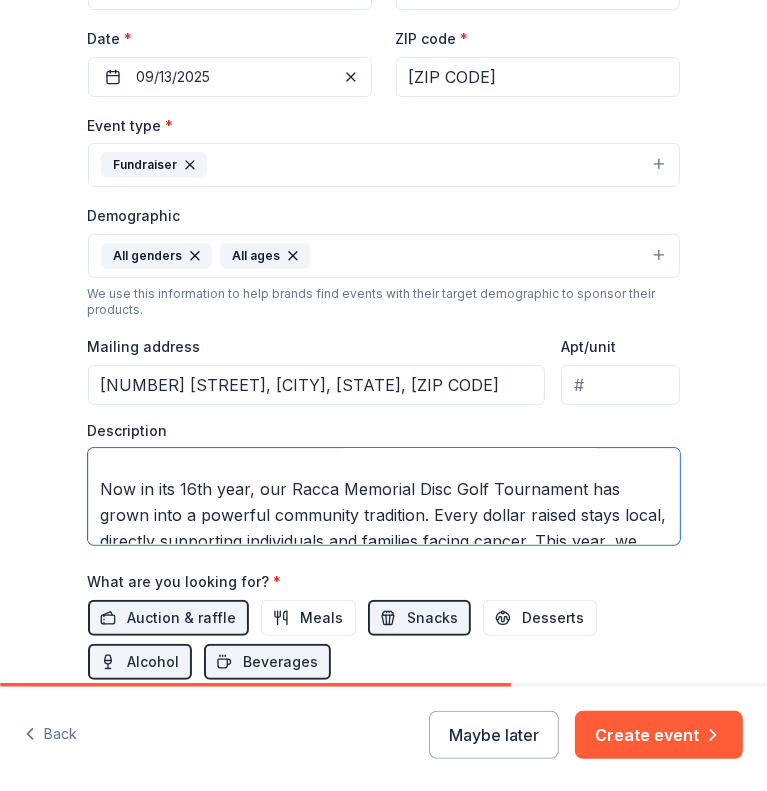 click on "The Racca Cancer Foundation is a 100% local, grassroots, volunteer-run 501(c)(3) nonprofit founded in memory of our dear friend, Nick Racca, who was taken too soon by colon cancer. Driven by love, loss, and a shared mission, we raise critical funds and awareness to support Minnesotans affected by cancer.
Now in its 16th year, our Racca Memorial Disc Golf Tournament has grown into a powerful community tradition. Every dollar raised stays local, directly supporting individuals and families facing cancer. This year, we are proud to support 3-year-old Sophie Polliard, a brave and inspiring little girl currently fighting Acute Myeloid Leukemia." at bounding box center (384, 496) 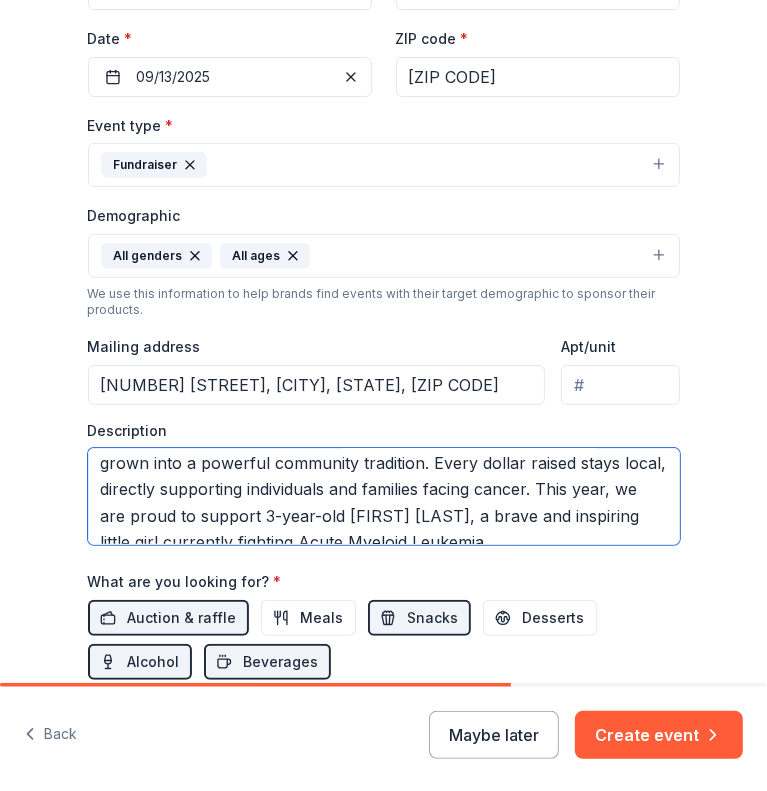 scroll, scrollTop: 211, scrollLeft: 0, axis: vertical 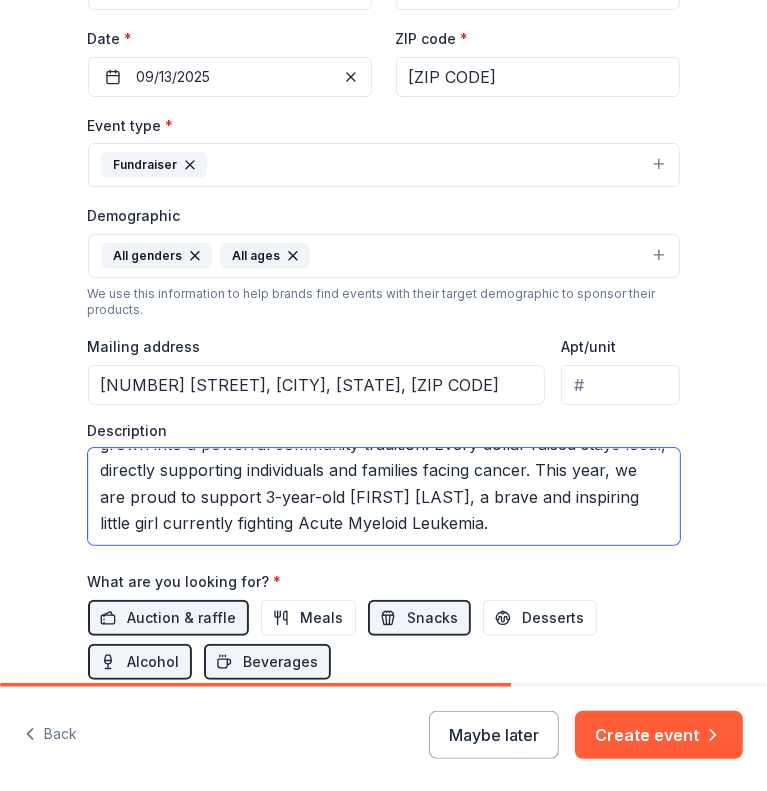 drag, startPoint x: 353, startPoint y: 503, endPoint x: 635, endPoint y: 518, distance: 282.39865 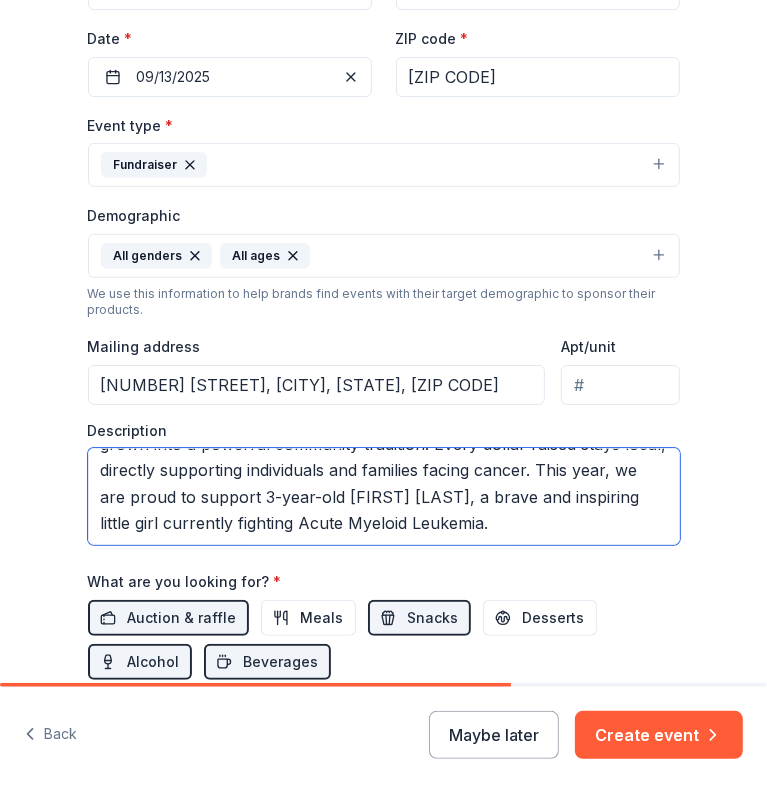 click on "The Racca Cancer Foundation is a 100% local, grassroots, volunteer-run 501(c)(3) nonprofit founded in memory of our dear friend, Nick Racca, who was taken too soon by colon cancer. Driven by love, loss, and a shared mission, we raise critical funds and awareness to support Minnesotans affected by cancer.
Now in its 16th year, our Racca Memorial Disc Golf Tournament has grown into a powerful community tradition. Every dollar raised stays local, directly supporting individuals and families facing cancer. This year, we are proud to support 3-year-old Sophie Polliard, a brave and inspiring little girl currently fighting Acute Myeloid Leukemia." at bounding box center (384, 496) 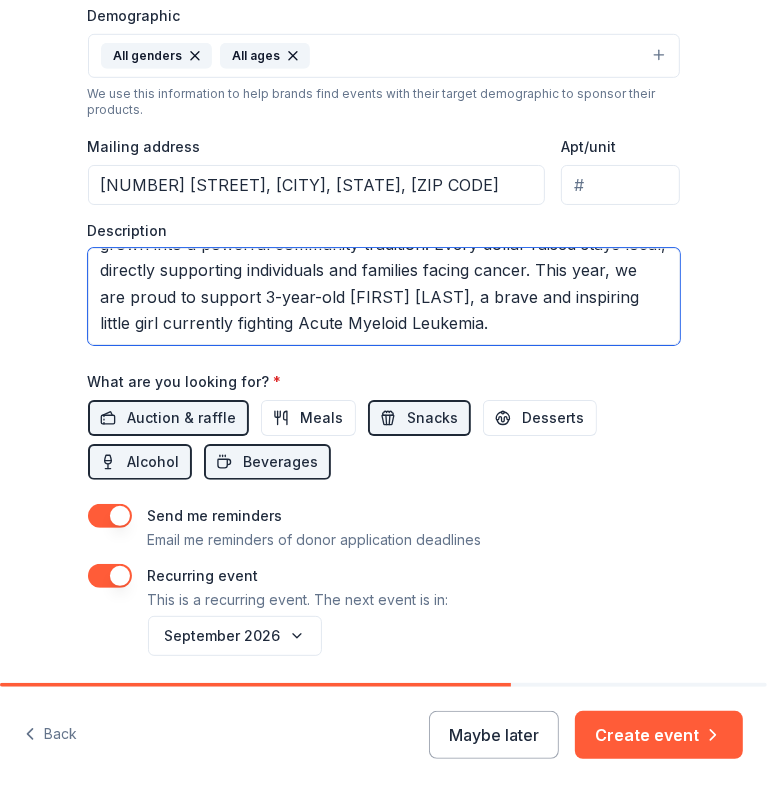 click on "The Racca Cancer Foundation is a 100% local, grassroots, volunteer-run 501(c)(3) nonprofit founded in memory of our dear friend, Nick Racca, who was taken too soon by colon cancer. Driven by love, loss, and a shared mission, we raise critical funds and awareness to support Minnesotans affected by cancer.
Now in its 16th year, our Racca Memorial Disc Golf Tournament has grown into a powerful community tradition. Every dollar raised stays local, directly supporting individuals and families facing cancer. This year, we are proud to support 3-year-old Sophie Polliard, a brave and inspiring little girl currently fighting Acute Myeloid Leukemia." at bounding box center [384, 296] 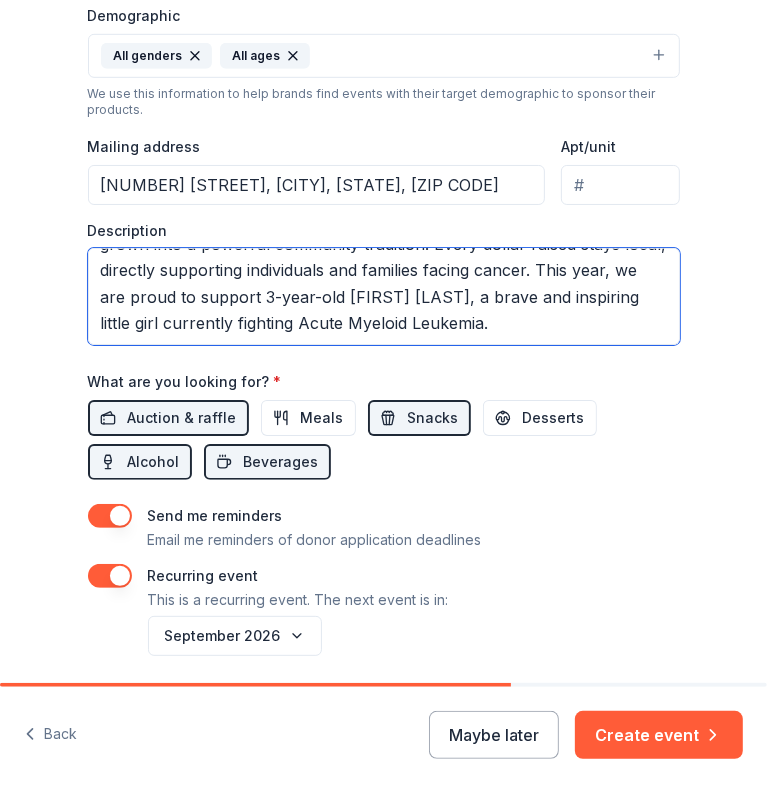 click on "The Racca Cancer Foundation is a 100% local, grassroots, volunteer-run 501(c)(3) nonprofit founded in memory of our dear friend, Nick Racca, who was taken too soon by colon cancer. Driven by love, loss, and a shared mission, we raise critical funds and awareness to support Minnesotans affected by cancer.
Now in its 16th year, our Racca Memorial Disc Golf Tournament has grown into a powerful community tradition. Every dollar raised stays local, directly supporting individuals and families facing cancer. This year, we are proud to support 3-year-old Sophie Polliard, a brave and inspiring little girl currently fighting Acute Myeloid Leukemia." at bounding box center [384, 296] 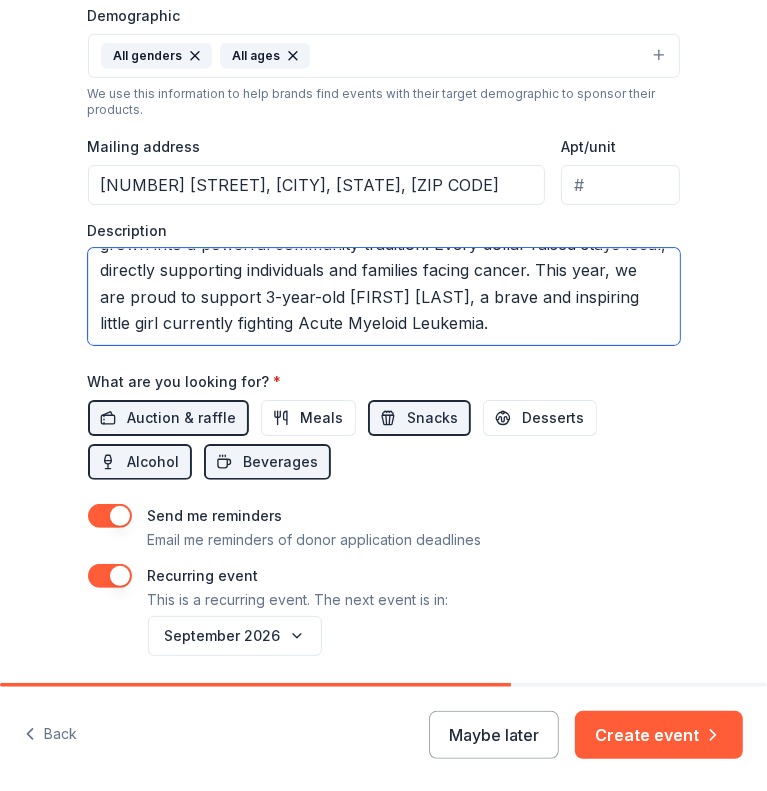 click on "The Racca Cancer Foundation is a 100% local, grassroots, volunteer-run 501(c)(3) nonprofit founded in memory of our dear friend, Nick Racca, who was taken too soon by colon cancer. Driven by love, loss, and a shared mission, we raise critical funds and awareness to support Minnesotans affected by cancer.
Now in its 16th year, our Racca Memorial Disc Golf Tournament has grown into a powerful community tradition. Every dollar raised stays local, directly supporting individuals and families facing cancer. This year, we are proud to support 3-year-old Sophie Polliard, a brave and inspiring little girl currently fighting Acute Myeloid Leukemia." at bounding box center [384, 296] 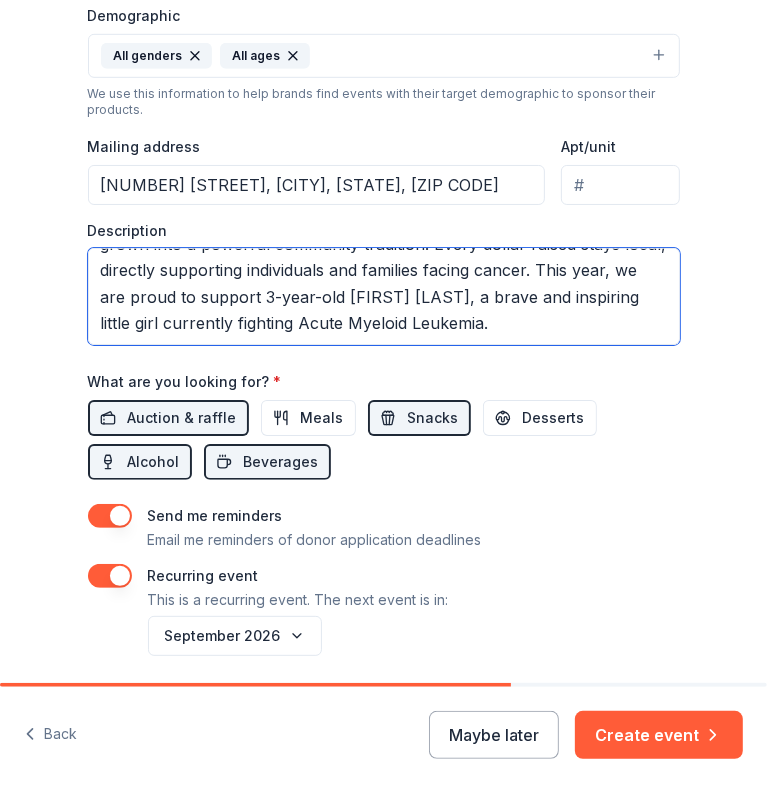 paste on "The Racca 2025 Tournament Honors Sophie Polliard
Sophie is a courageous, imaginative 3-year-old, who lights up the world with her love for Minnie Mouse, unicorns, and all things pink & magical.
Earlier this year, Sophie was diagnosed with Acute Myeloid Leukemia (AML)— a rare, aggressive form of blood cancer. Since then, she’s been bravely enduring intensive chemotherapy, with a bone marrow transplant on the horizon.
As a young child with autism, Sophie’s battle brings unique challenges to an already overwhelming journey—but her strength, spirit, and sparkle shine through every single day.
By her side—always in heart, even when apart—is her 7-year-old big brother, Bobby (Robert the fifth) who adores Pokémon, misses his mama fiercely, and loves Sophie with all he’s got. Their bond is powerful, and this fight has shaken their world.
To keep Sophie safe while immunocompromised, her mother had to close her cherished home daycare. Now this loving family is facing cancer with one income, mounting medical d..." 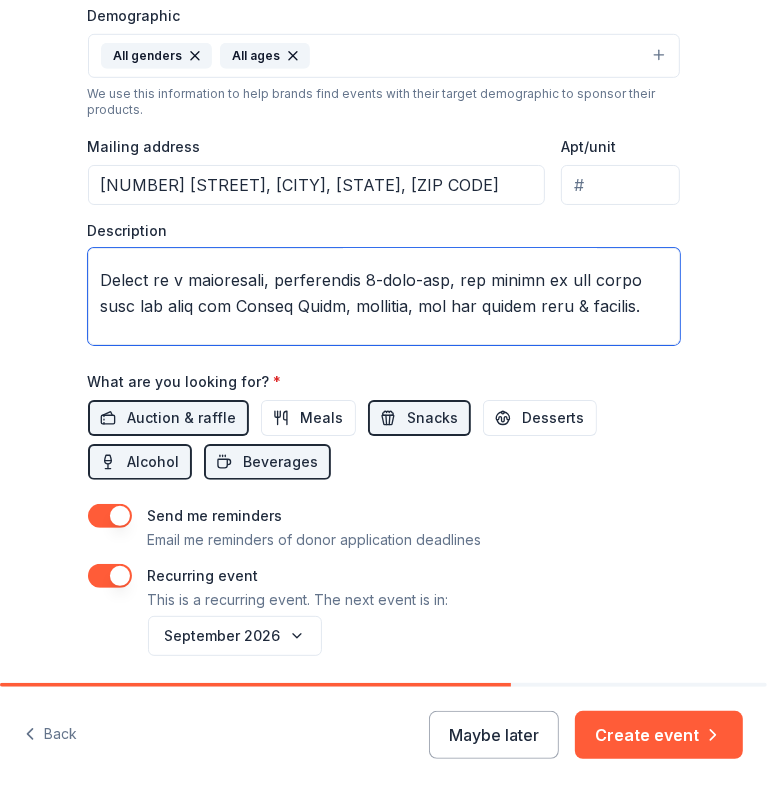 scroll, scrollTop: 0, scrollLeft: 0, axis: both 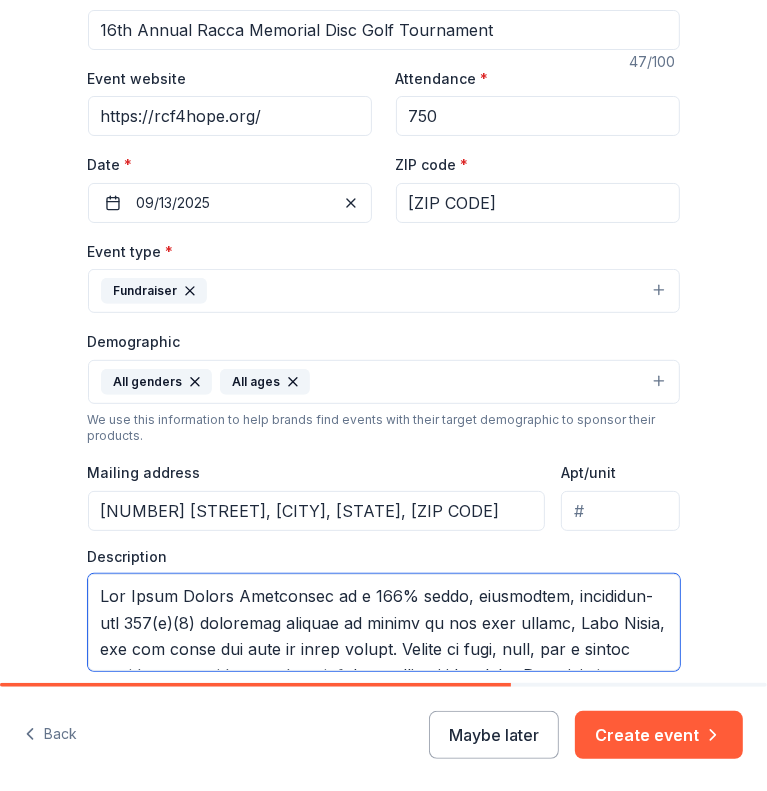 click at bounding box center (384, 622) 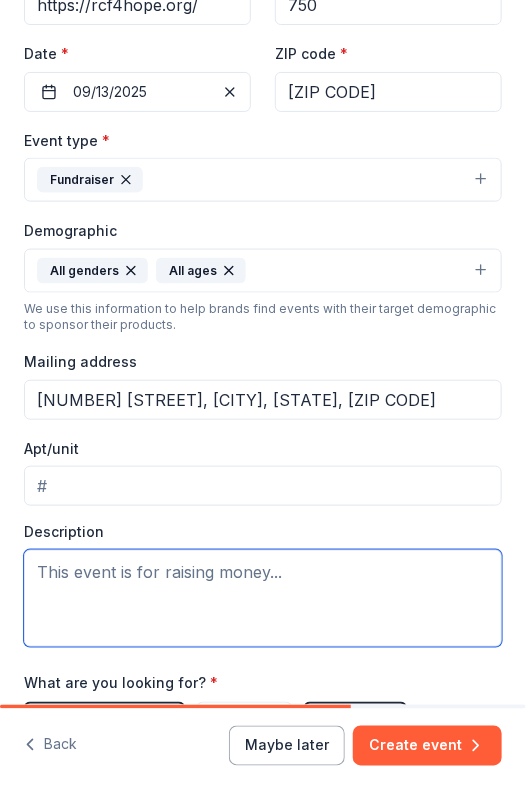 click at bounding box center [263, 598] 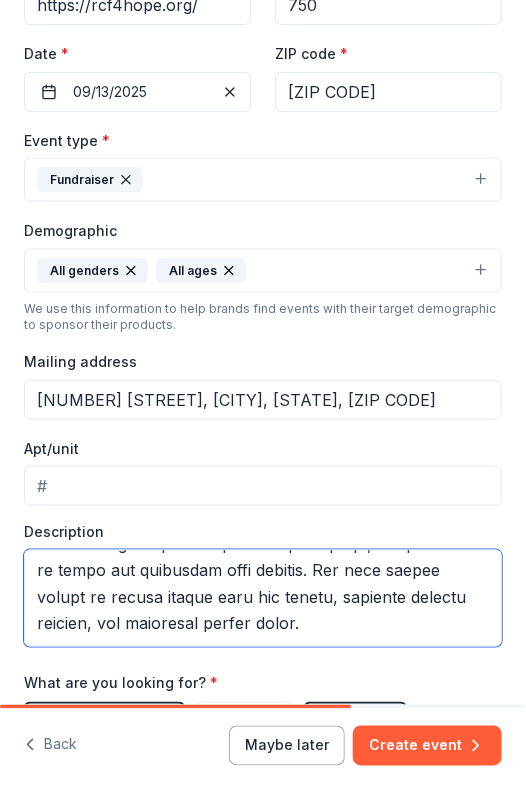 scroll, scrollTop: 1003, scrollLeft: 0, axis: vertical 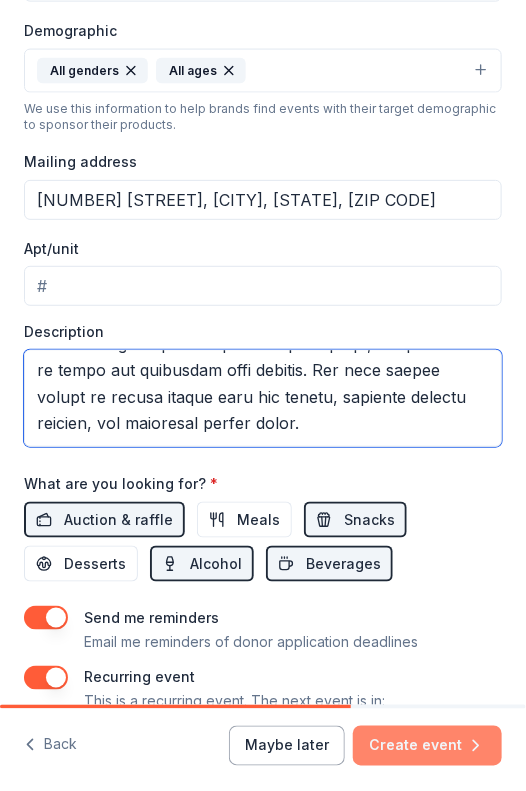 type on "The Racca Cancer Foundation is a 100% local, grassroots, volunteer-run 501(c)(3) nonprofit founded in memory of our dear friend, Nick Racca, who was taken too soon by colon cancer. Driven by love, loss, and a shared mission, we raise critical funds and awareness to support Minnesotans affected by cancer.
Now in its 16th year, our Racca Memorial Disc Golf Tournament has grown into a powerful community tradition. Every dollar raised stays local, directly supporting individuals and families facing cancer. This year, we are proud to support 3-year-old Sophie Polliard, a brave and inspiring little girl currently fighting Acute Myeloid Leukemia.
Sophie is a courageous, imaginative 3-year-old, who lights up the world with her love for Minnie Mouse, unicorns, and all things pink & magical.
Earlier this year, Sophie was diagnosed with Acute Myeloid Leukemia (AML)— a rare, aggressive form of blood cancer. Since then, she’s been bravely enduring intensive chemotherapy, with a bone marrow transplant on the horizo..." 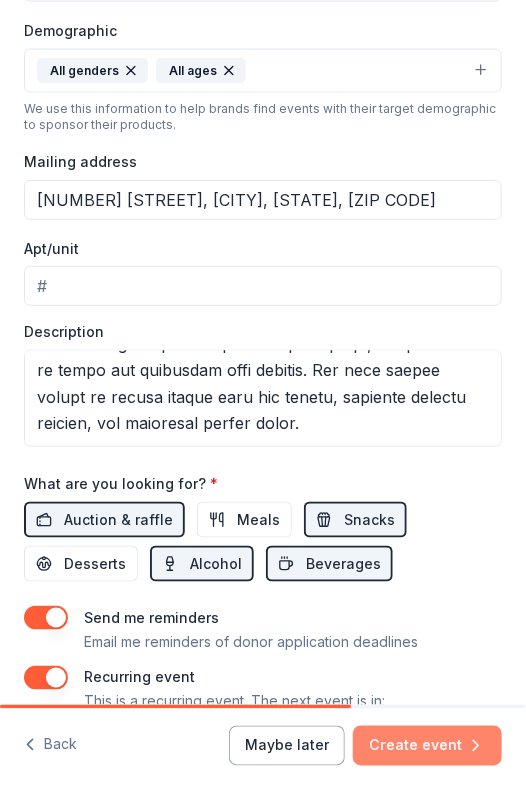 click on "Create event" at bounding box center (427, 746) 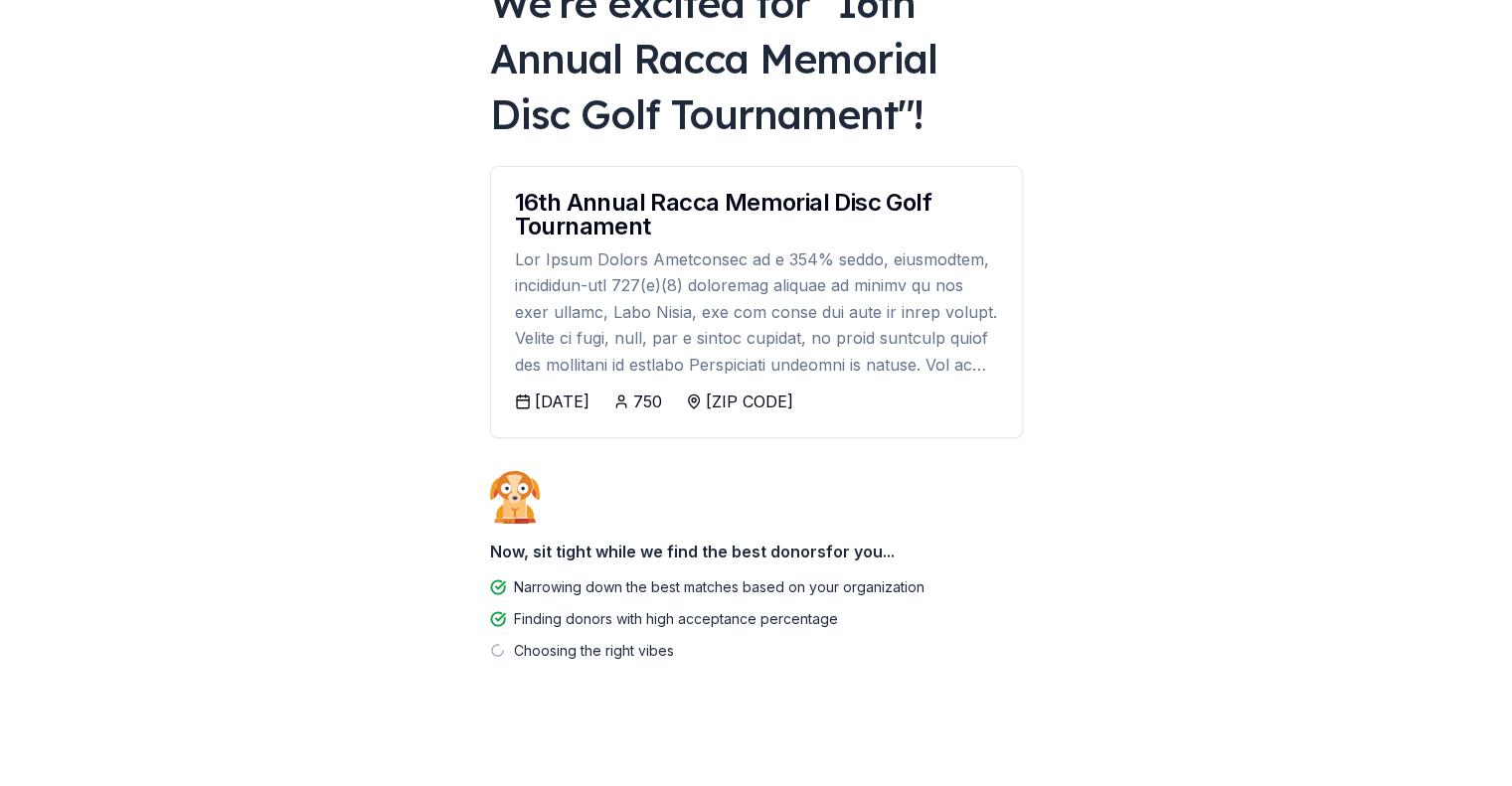 scroll, scrollTop: 159, scrollLeft: 0, axis: vertical 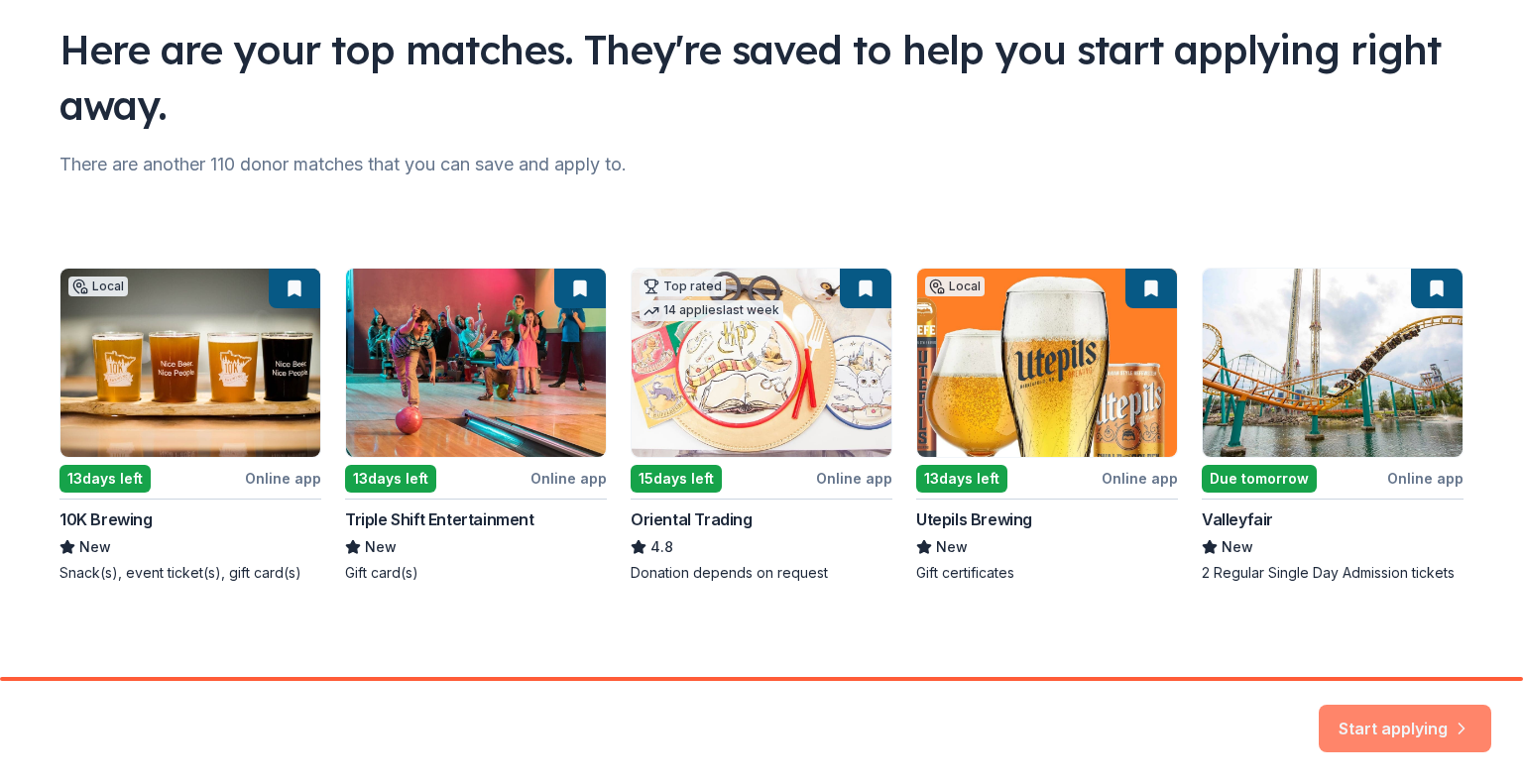 click on "Start applying" at bounding box center (1405, 717) 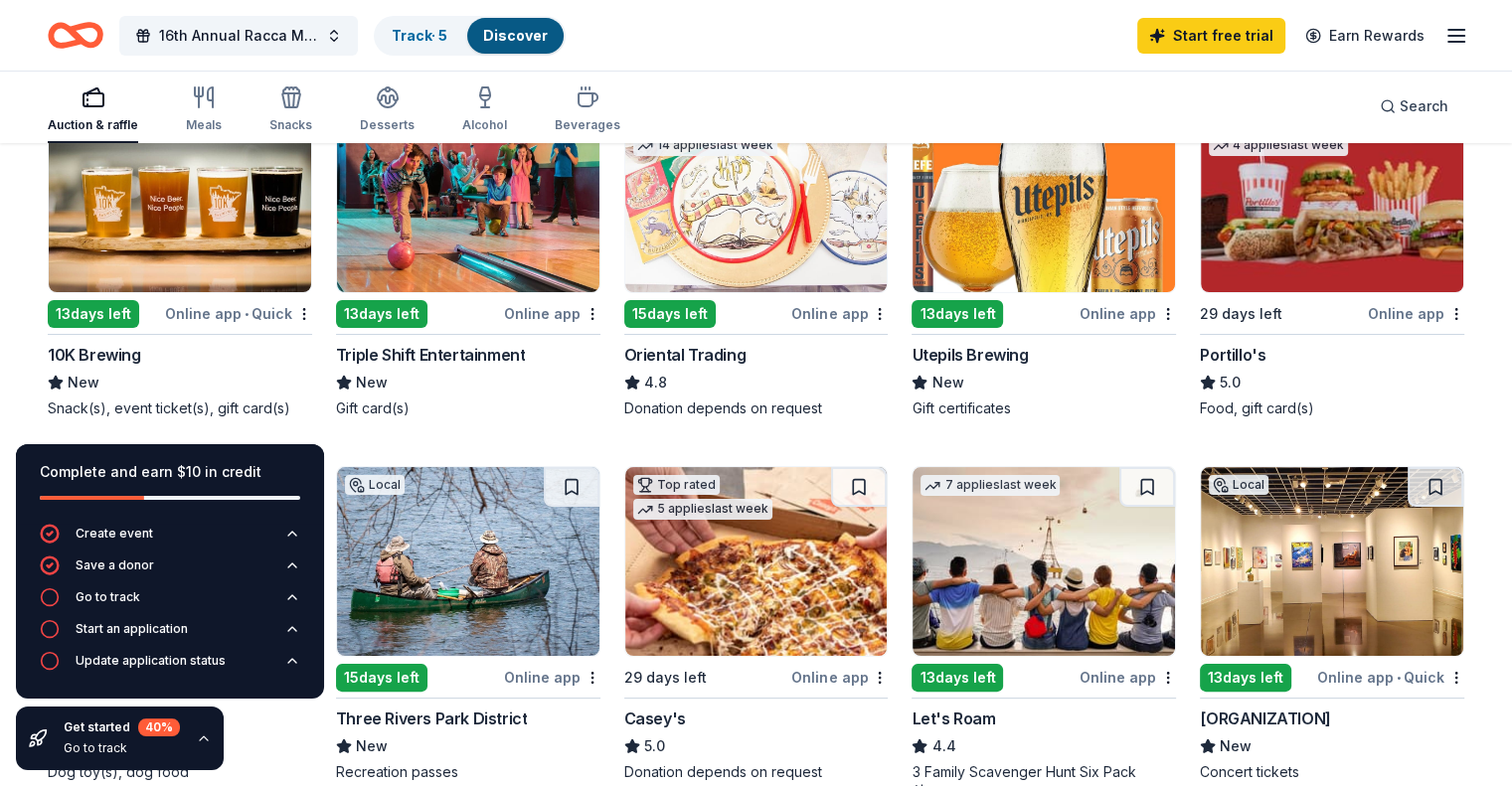 scroll, scrollTop: 298, scrollLeft: 0, axis: vertical 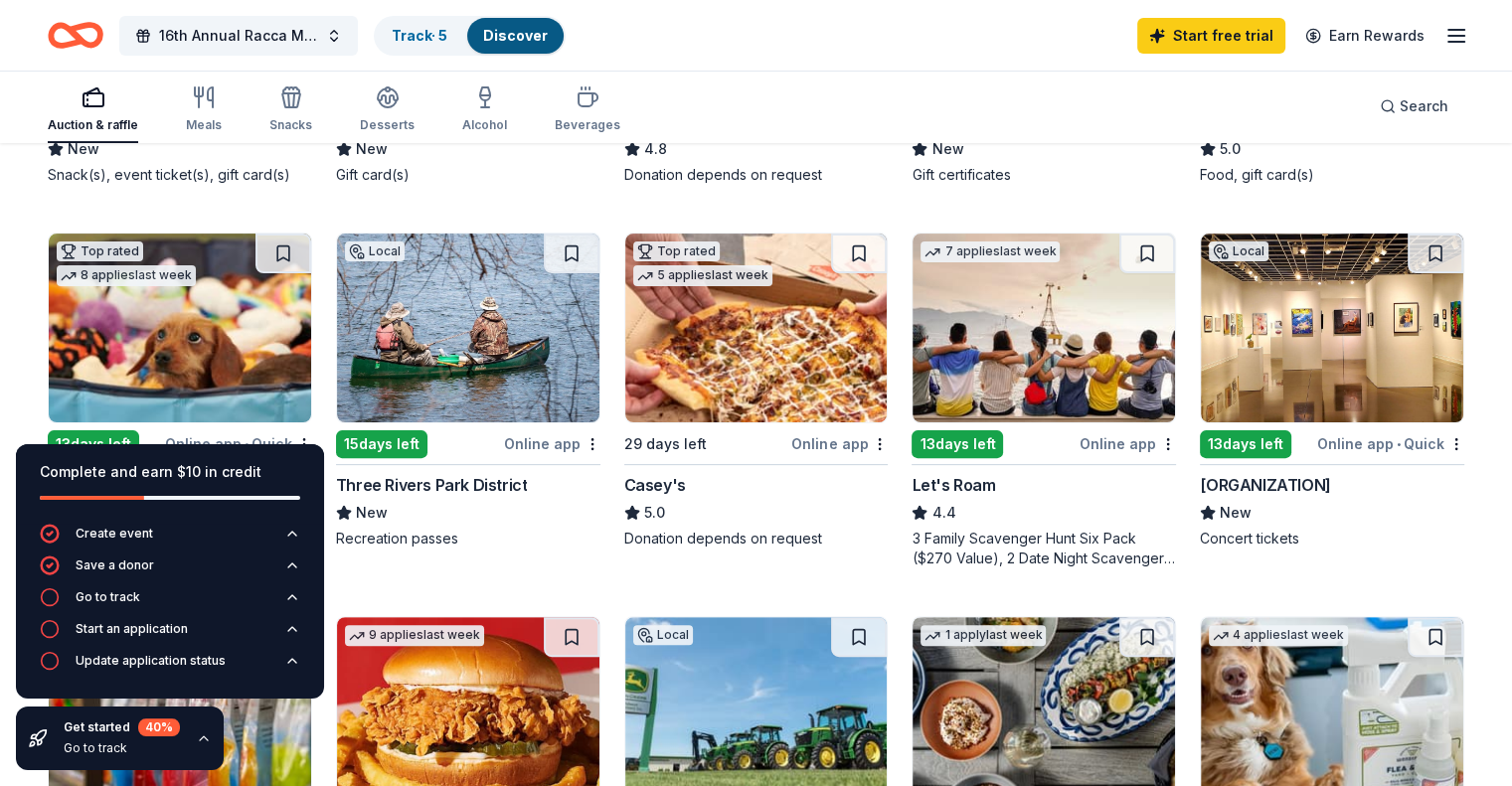 drag, startPoint x: 498, startPoint y: 477, endPoint x: 544, endPoint y: 198, distance: 282.76669 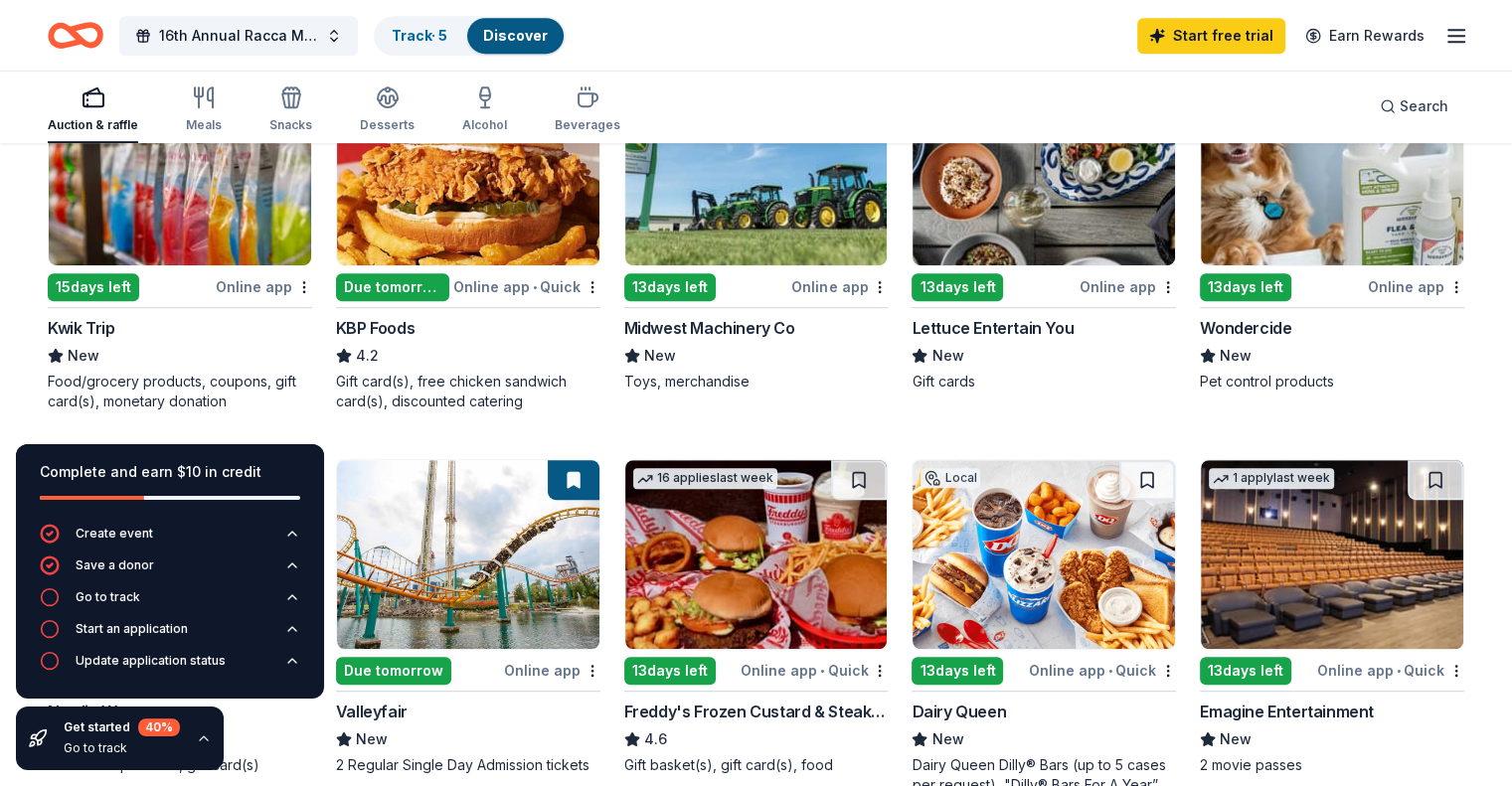 scroll, scrollTop: 994, scrollLeft: 0, axis: vertical 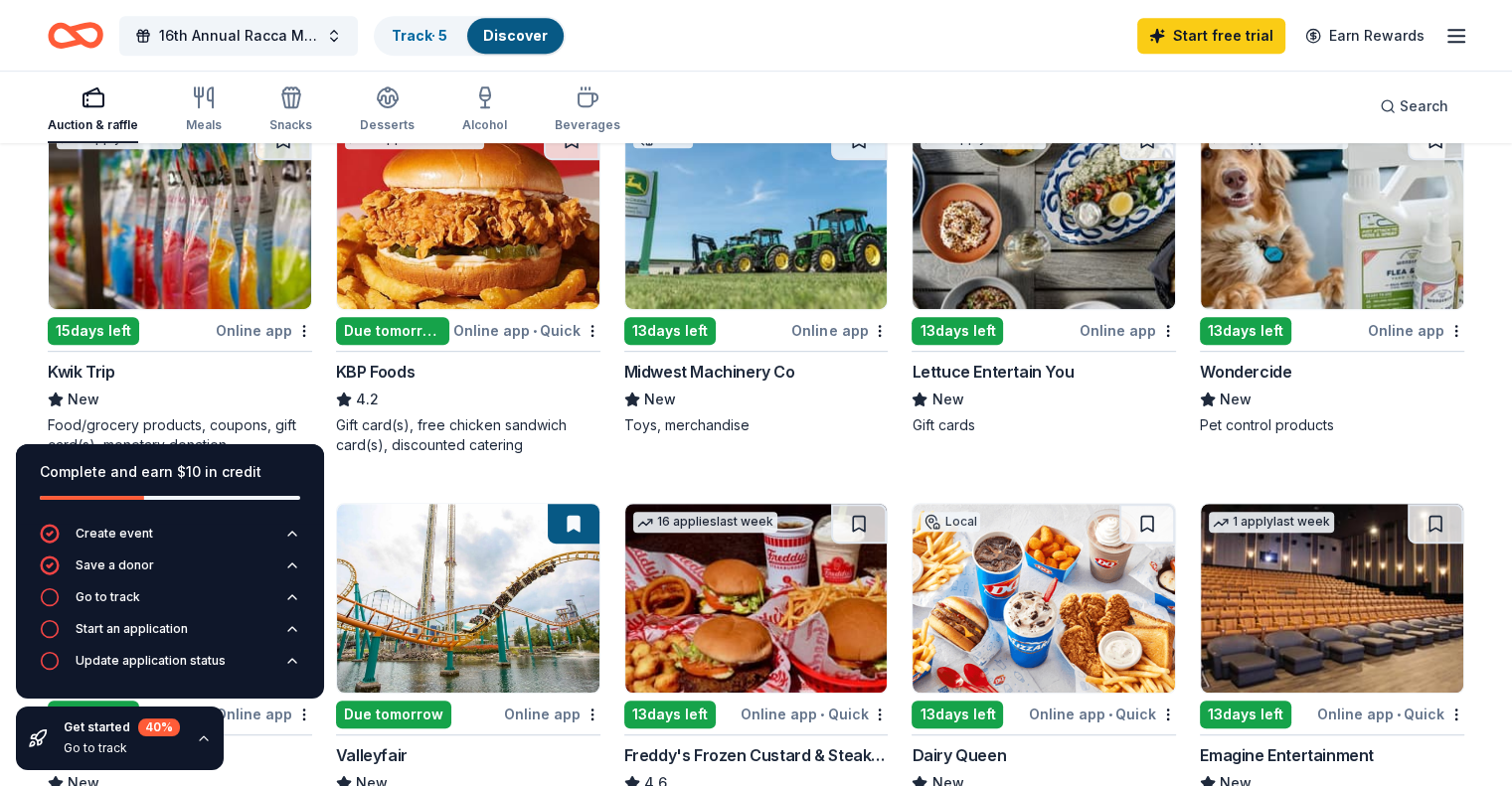 click 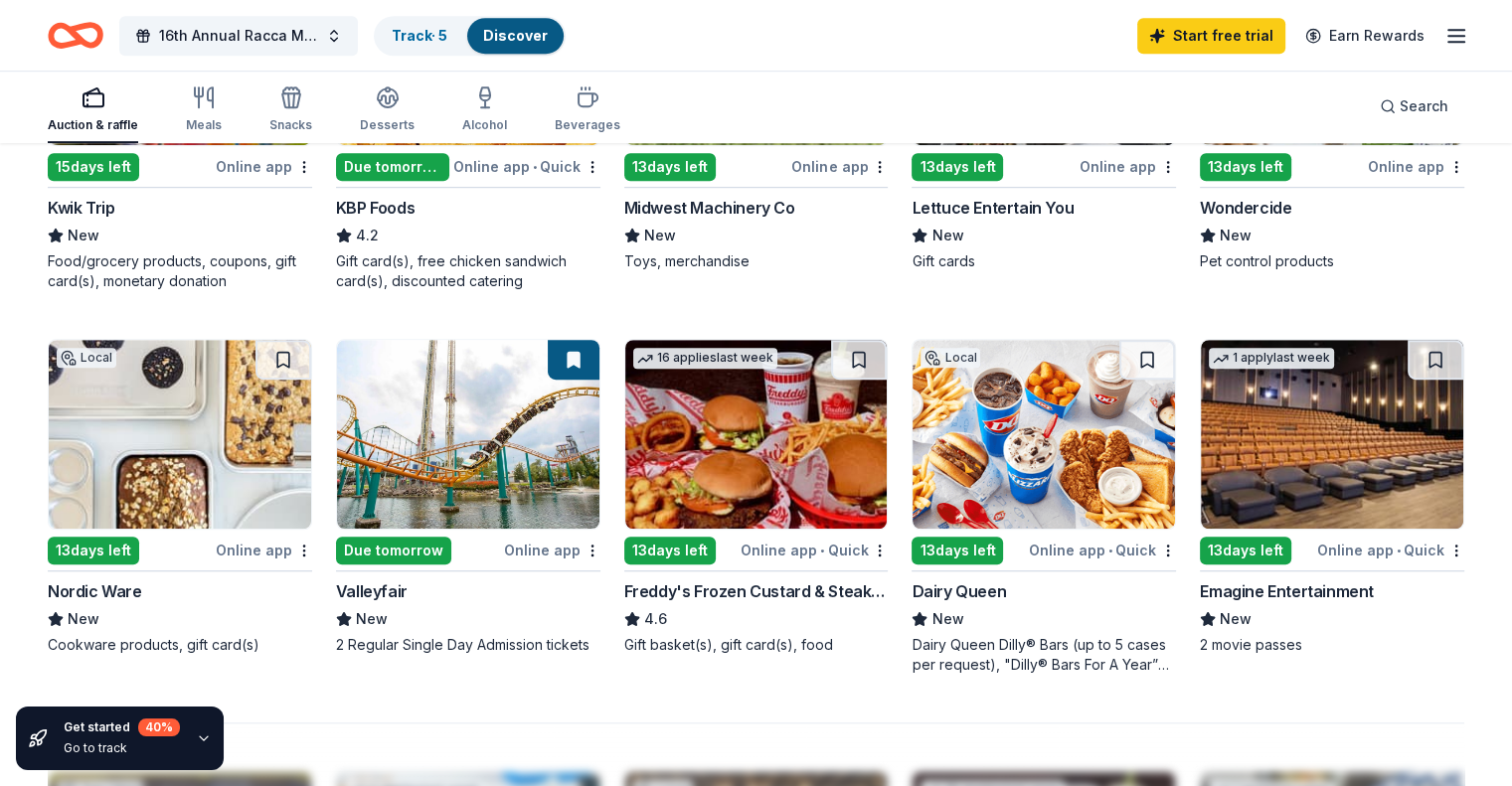 scroll, scrollTop: 1192, scrollLeft: 0, axis: vertical 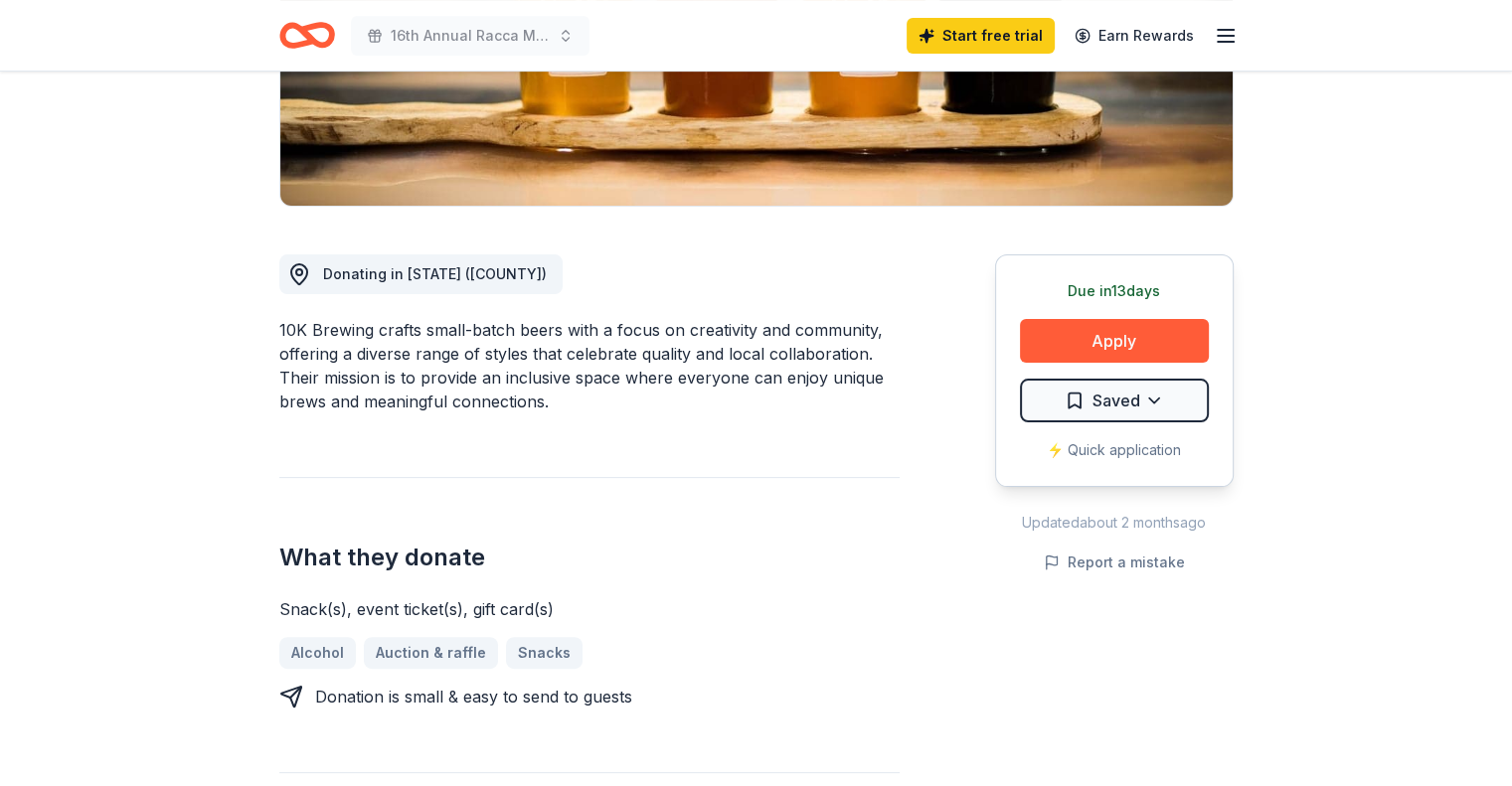 drag, startPoint x: 326, startPoint y: 323, endPoint x: 923, endPoint y: 572, distance: 646.8462 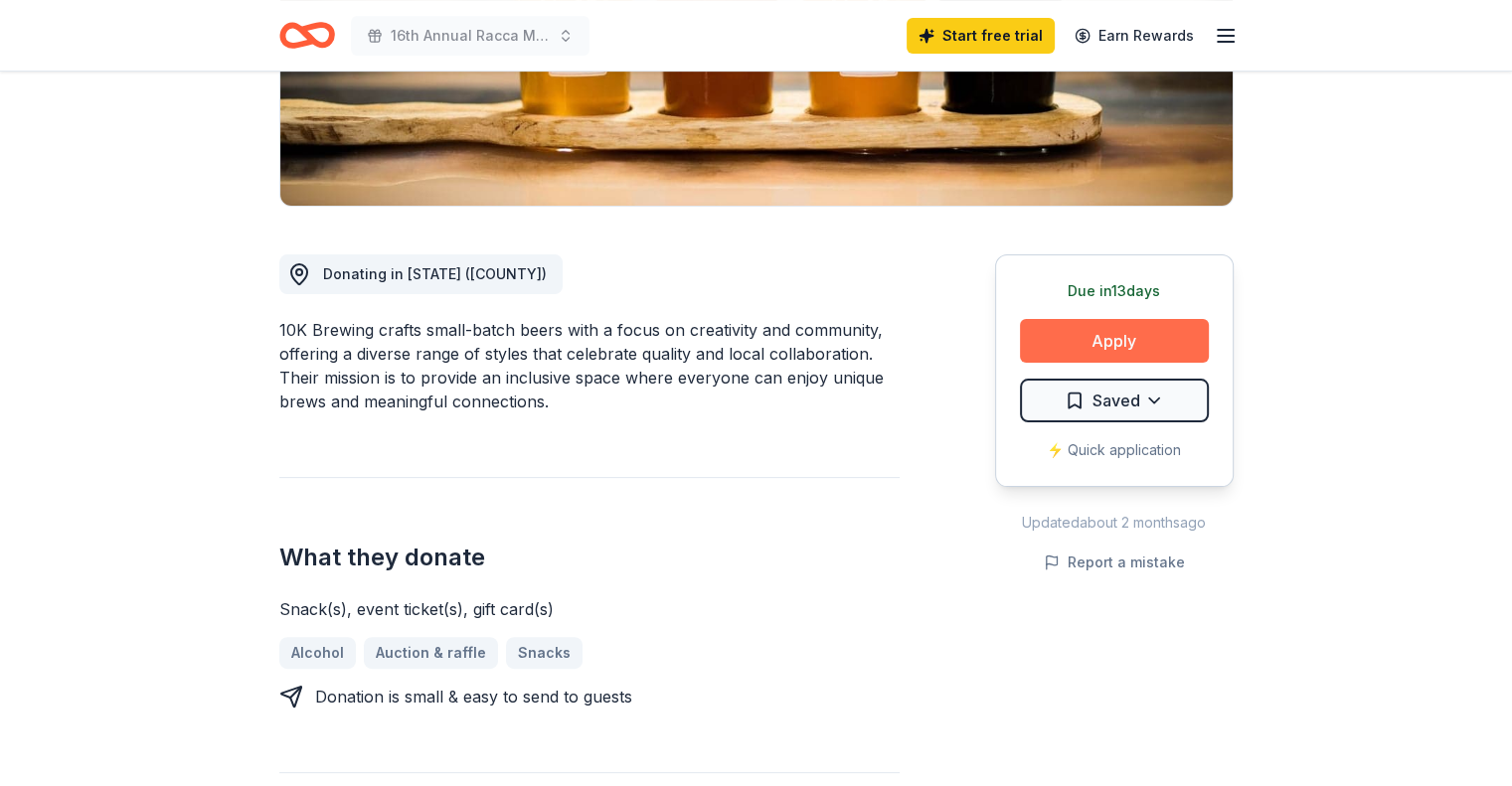 click on "Apply" at bounding box center (1114, 341) 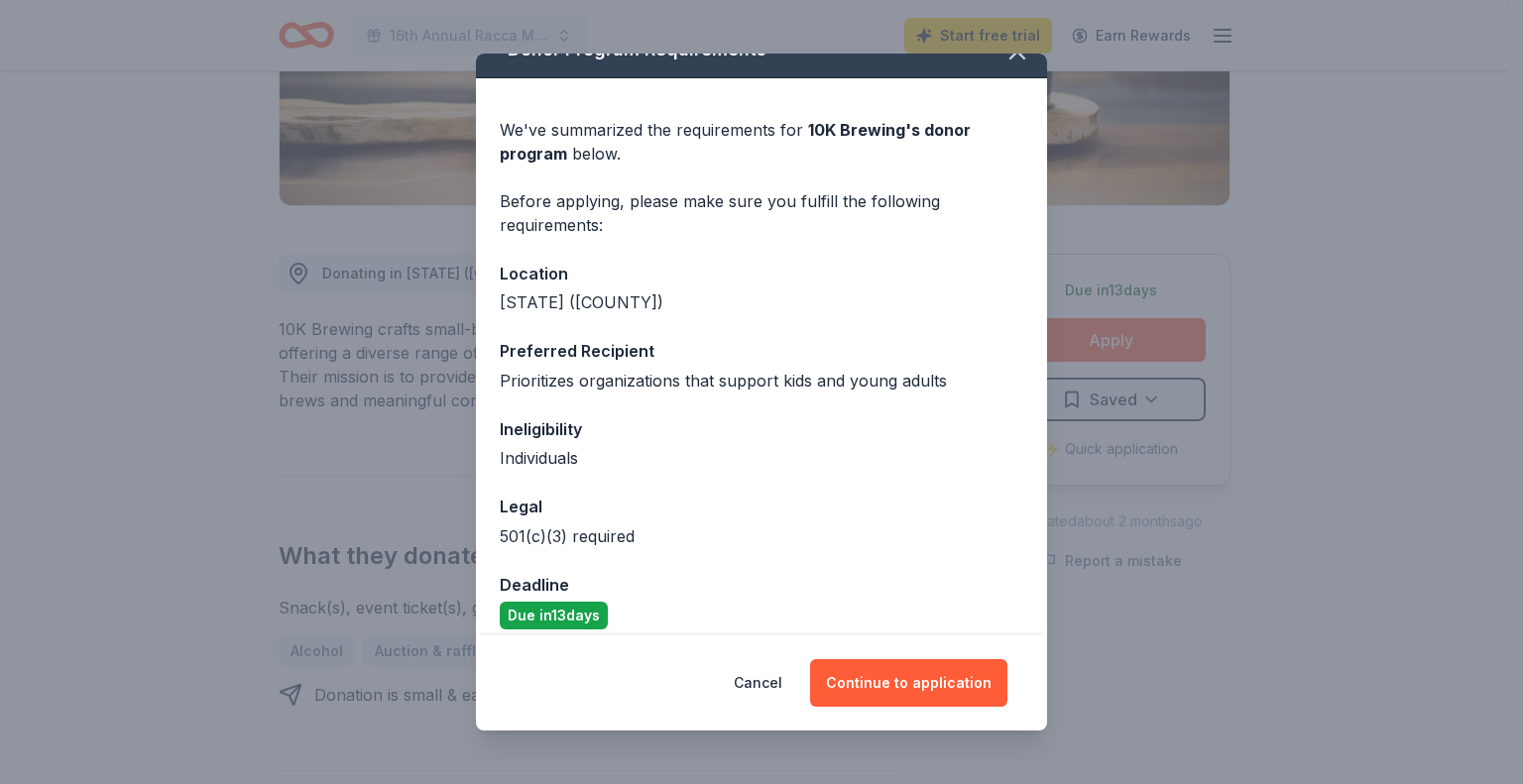 scroll, scrollTop: 48, scrollLeft: 0, axis: vertical 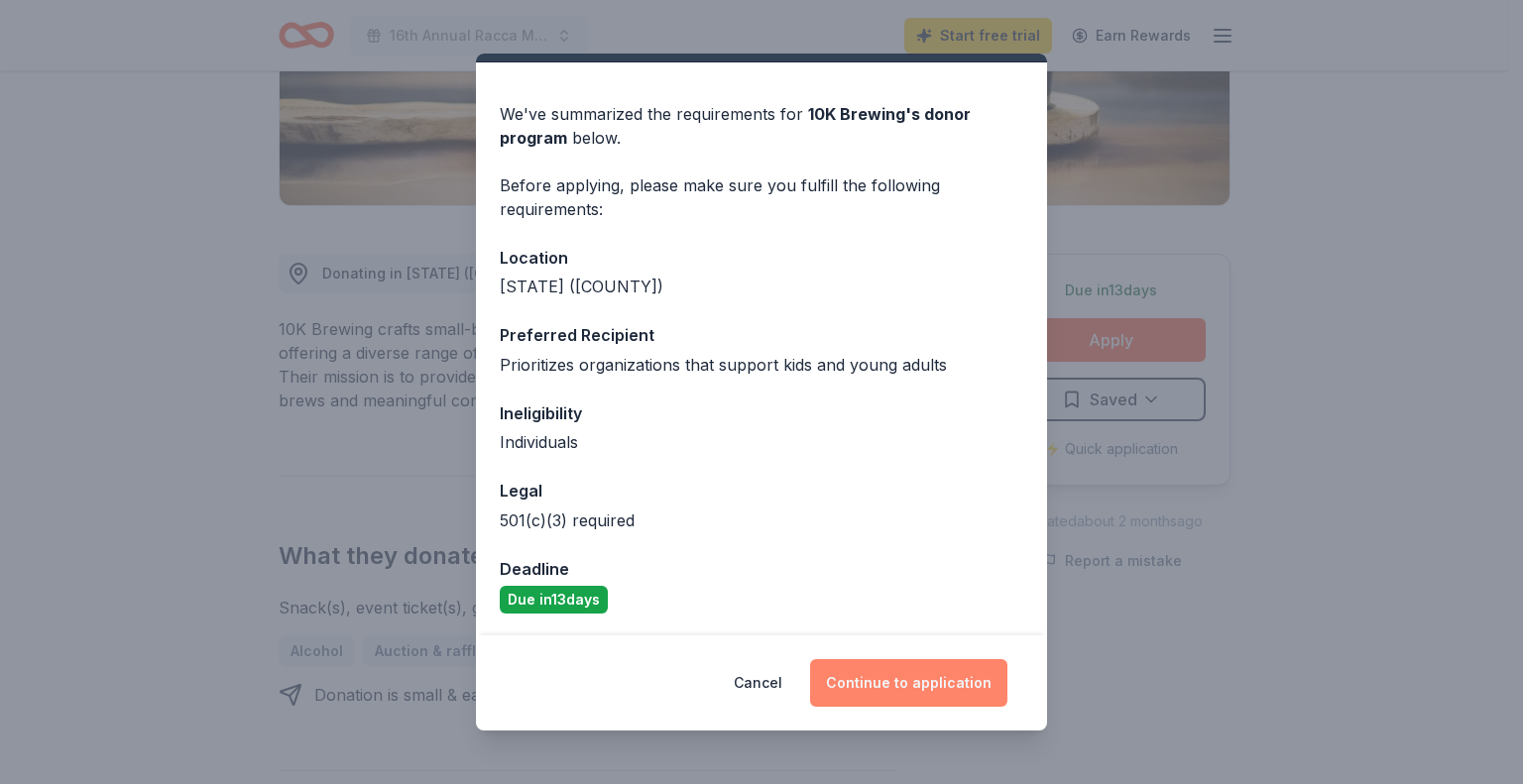 click on "Continue to application" at bounding box center (908, 683) 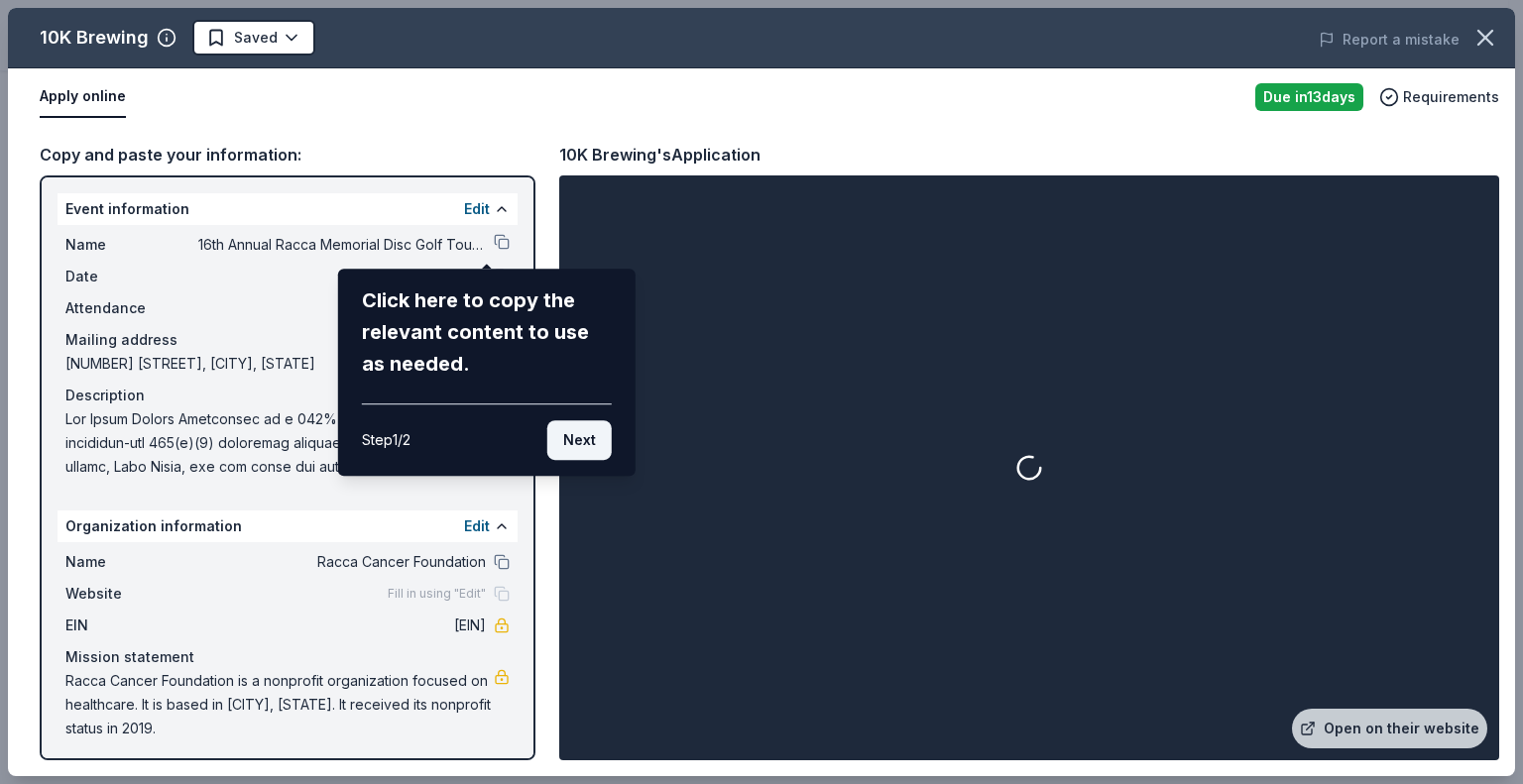 click on "Next" at bounding box center [579, 440] 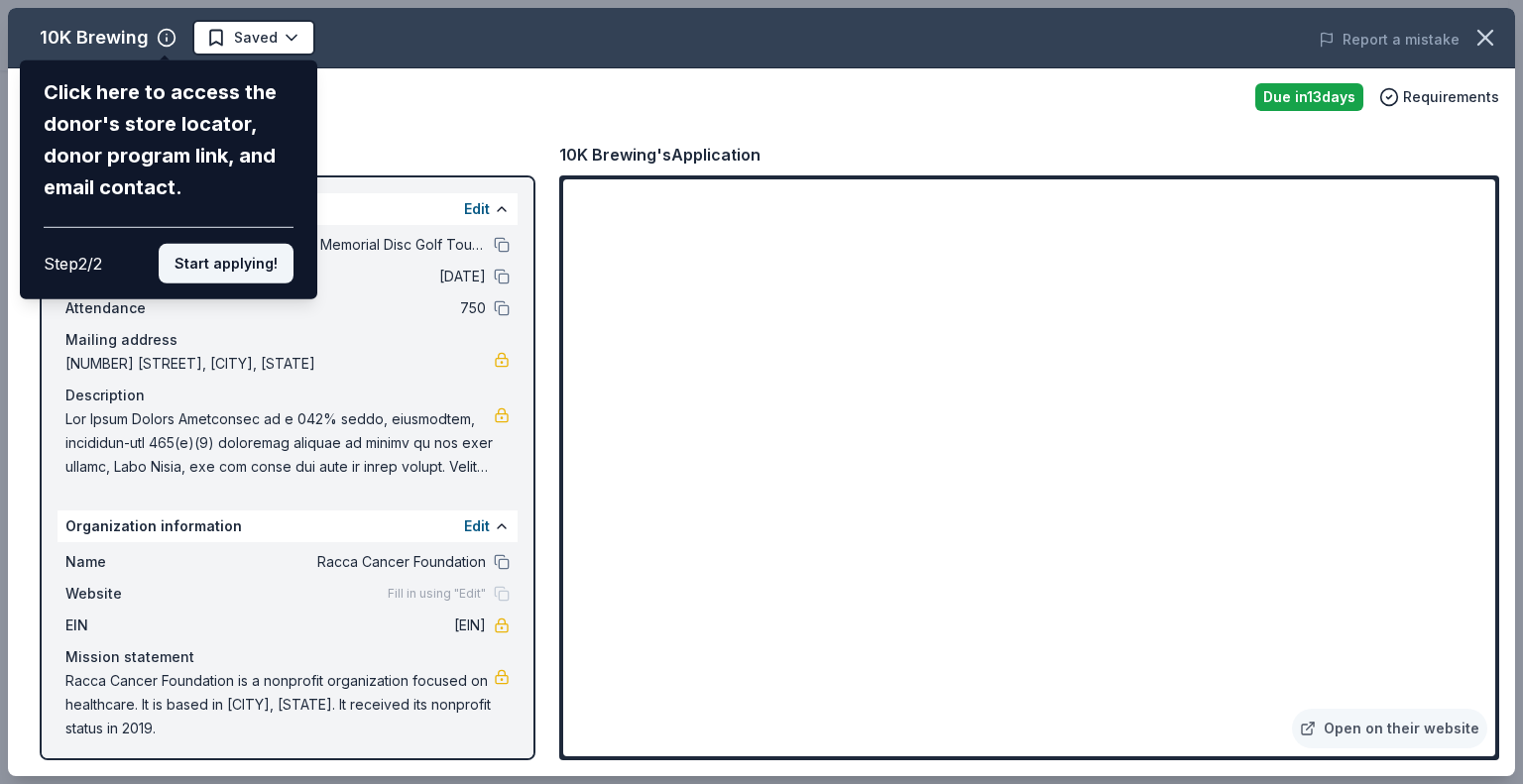 click on "Start applying!" at bounding box center (226, 264) 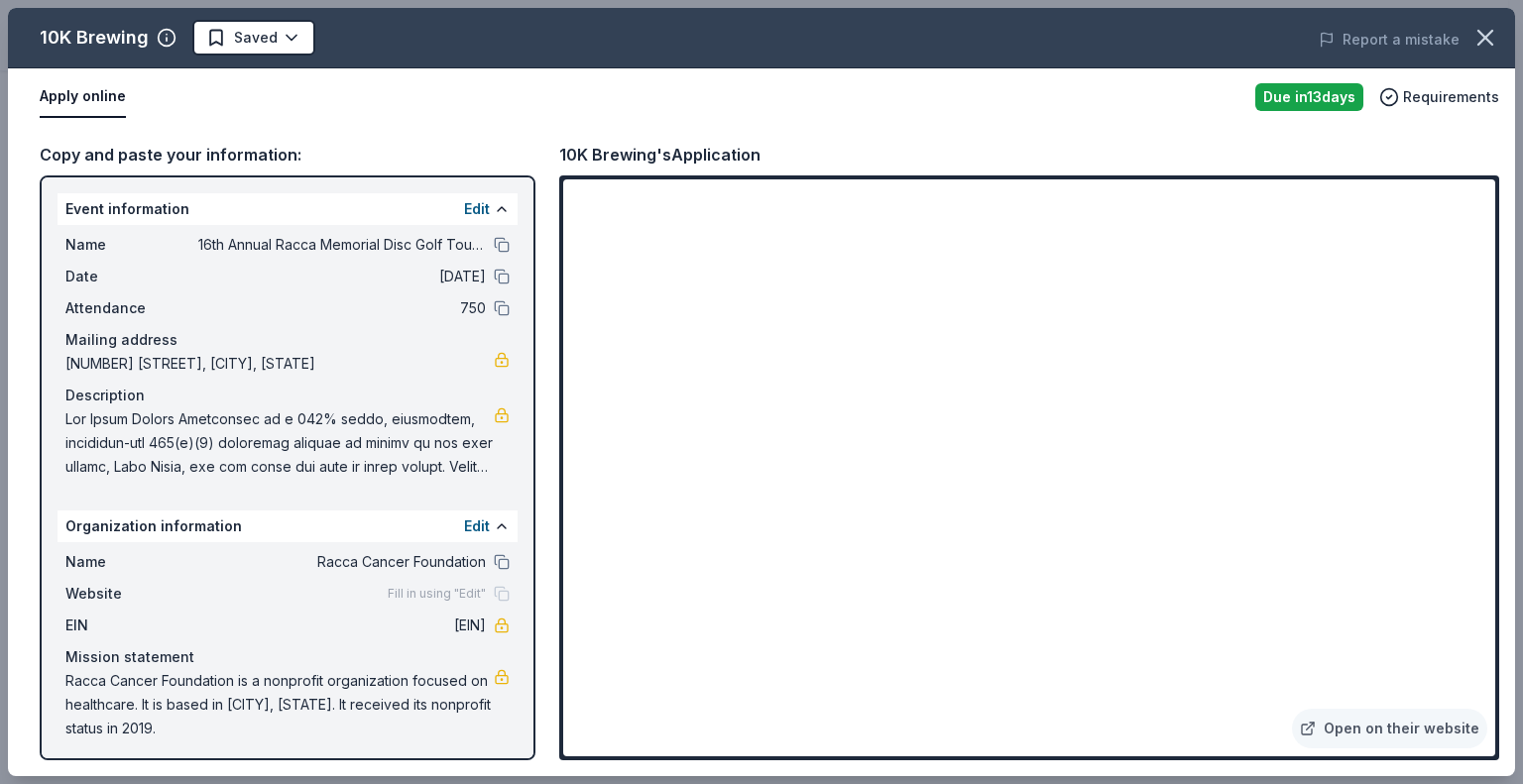 click on "10K Brewing Saved Report a mistake Apply online Due in  13  days Requirements Copy and paste your information: Event information Edit Name 16th Annual Racca Memorial Disc Golf Tournament Date 09/13/25 Attendance 750 Mailing address 6001 4th Street Northeast, Minneapolis, MN 55432 Description Organization information Edit Name Racca Cancer Foundation Website Fill in using "Edit" EIN 30-0997083 Mission statement Racca Cancer Foundation is a nonprofit organization focused on healthcare. It is based in Fridley, MN. It received its nonprofit status in 2019. 10K Brewing's  Application Open on their website" at bounding box center [762, 392] 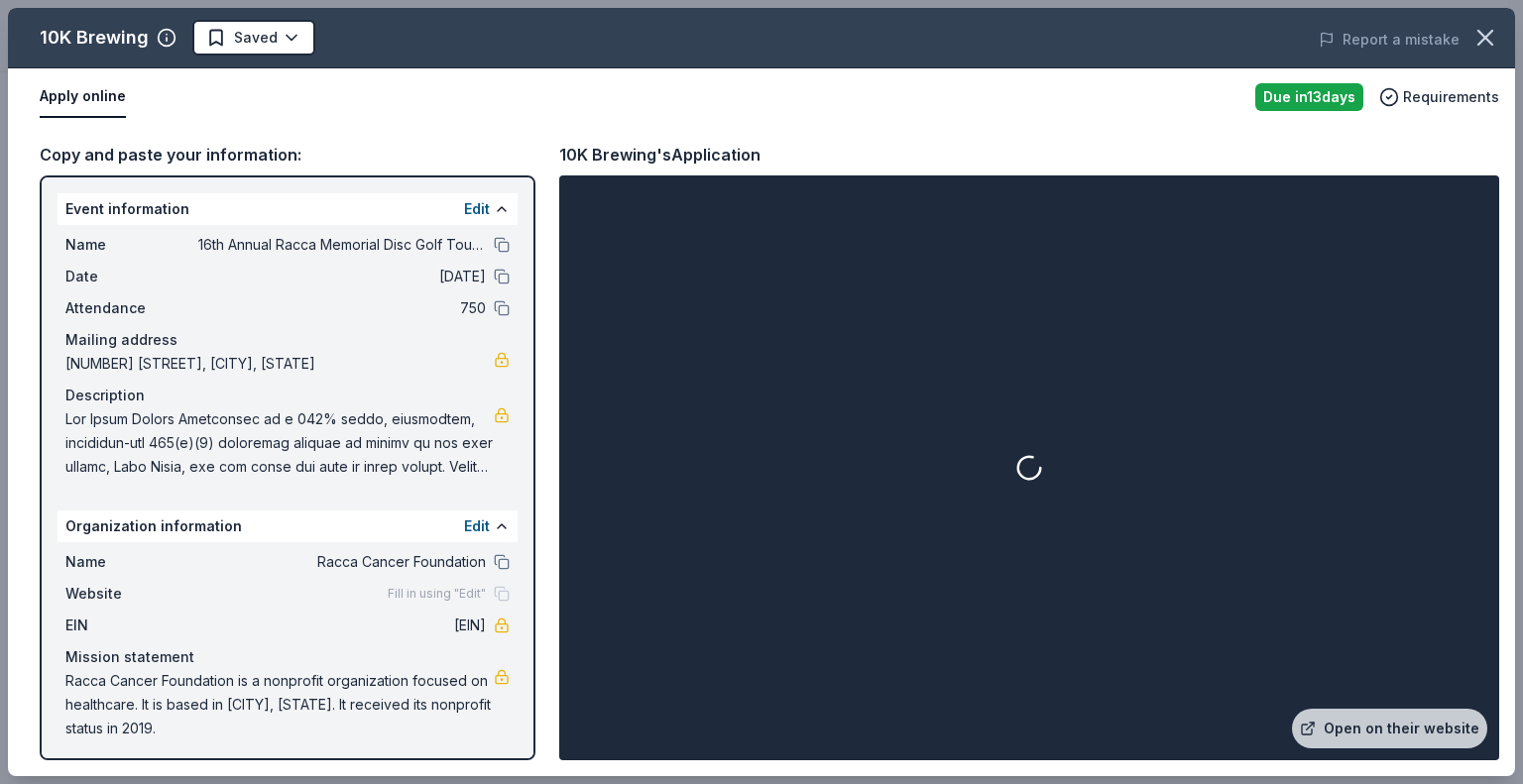 click at bounding box center (1029, 468) 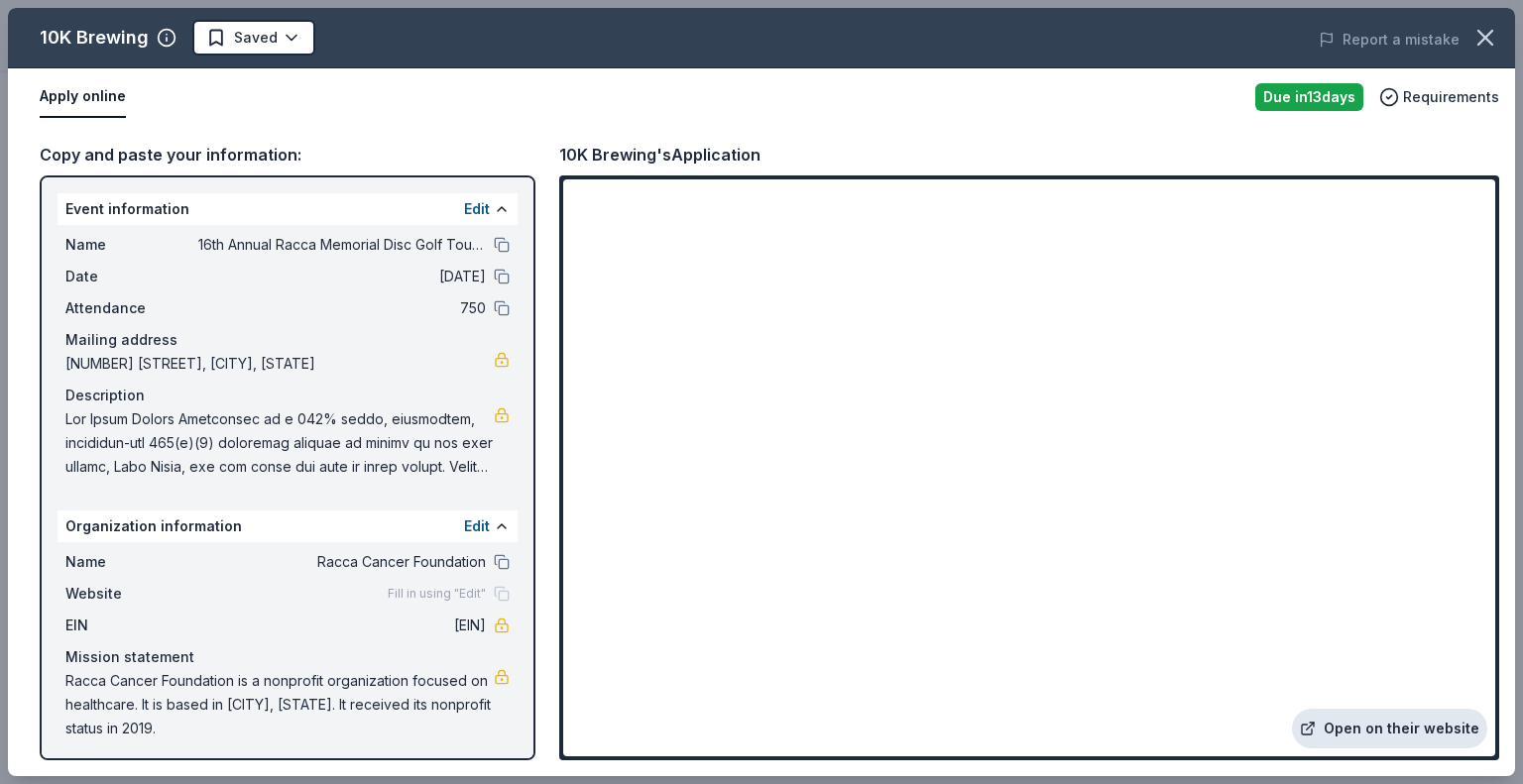 click on "Open on their website" at bounding box center [1389, 728] 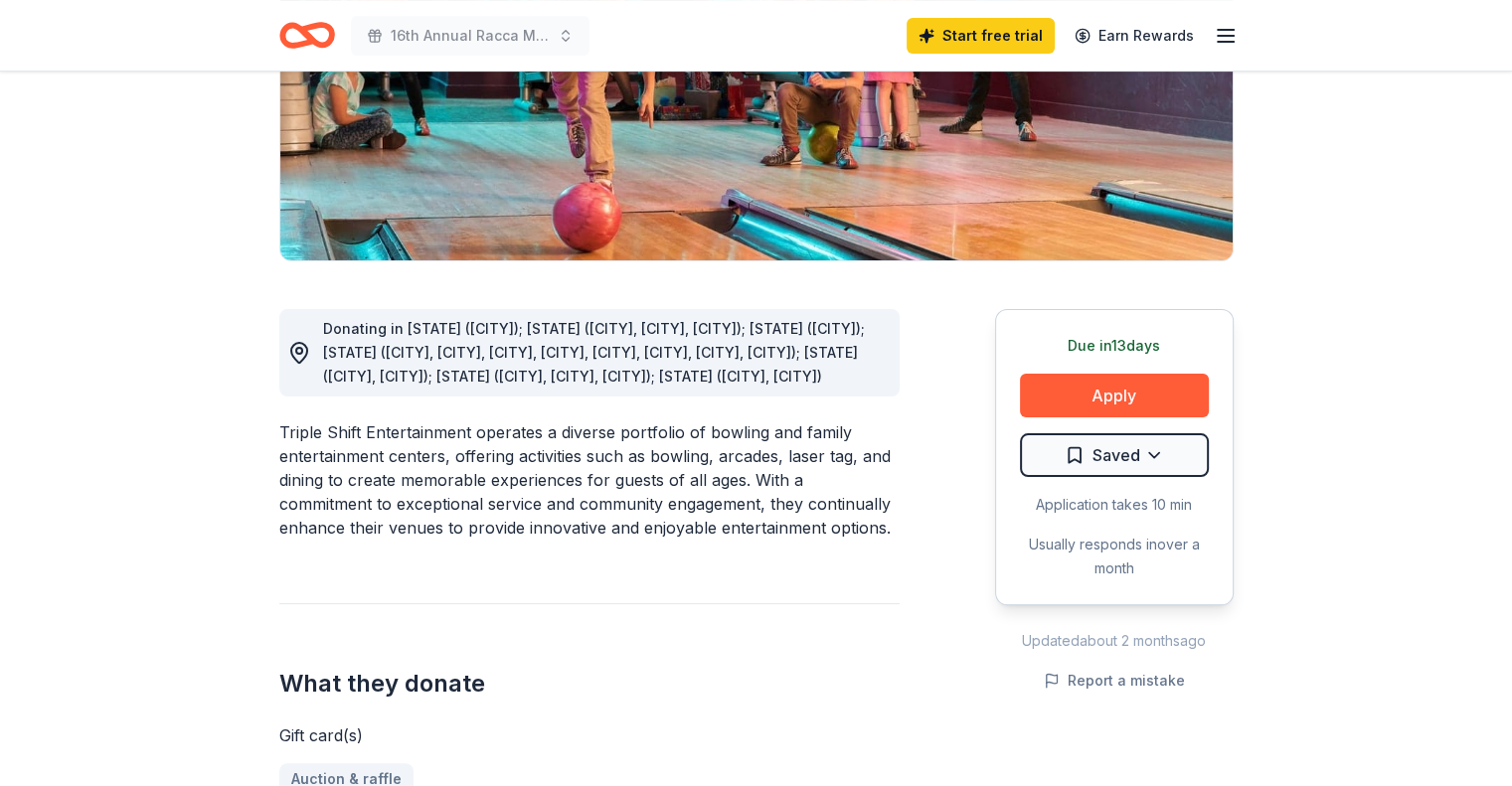 scroll, scrollTop: 397, scrollLeft: 0, axis: vertical 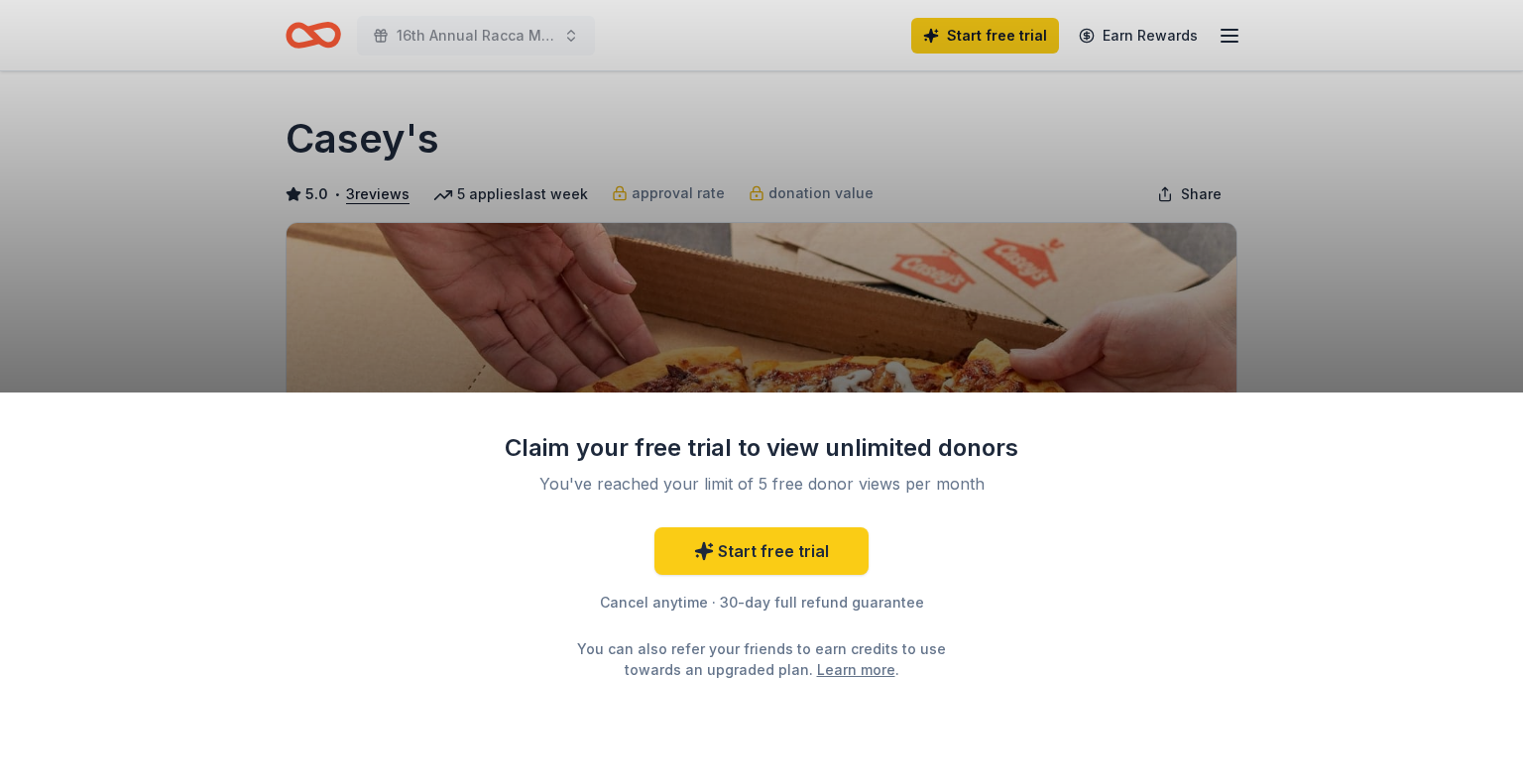 click on "Claim your free trial to view unlimited donors You've reached your limit of 5 free donor views per month Start free  trial Cancel anytime · 30-day full refund guarantee You can also refer your friends to earn credits to use towards an upgraded plan.   Learn more ." at bounding box center (762, 392) 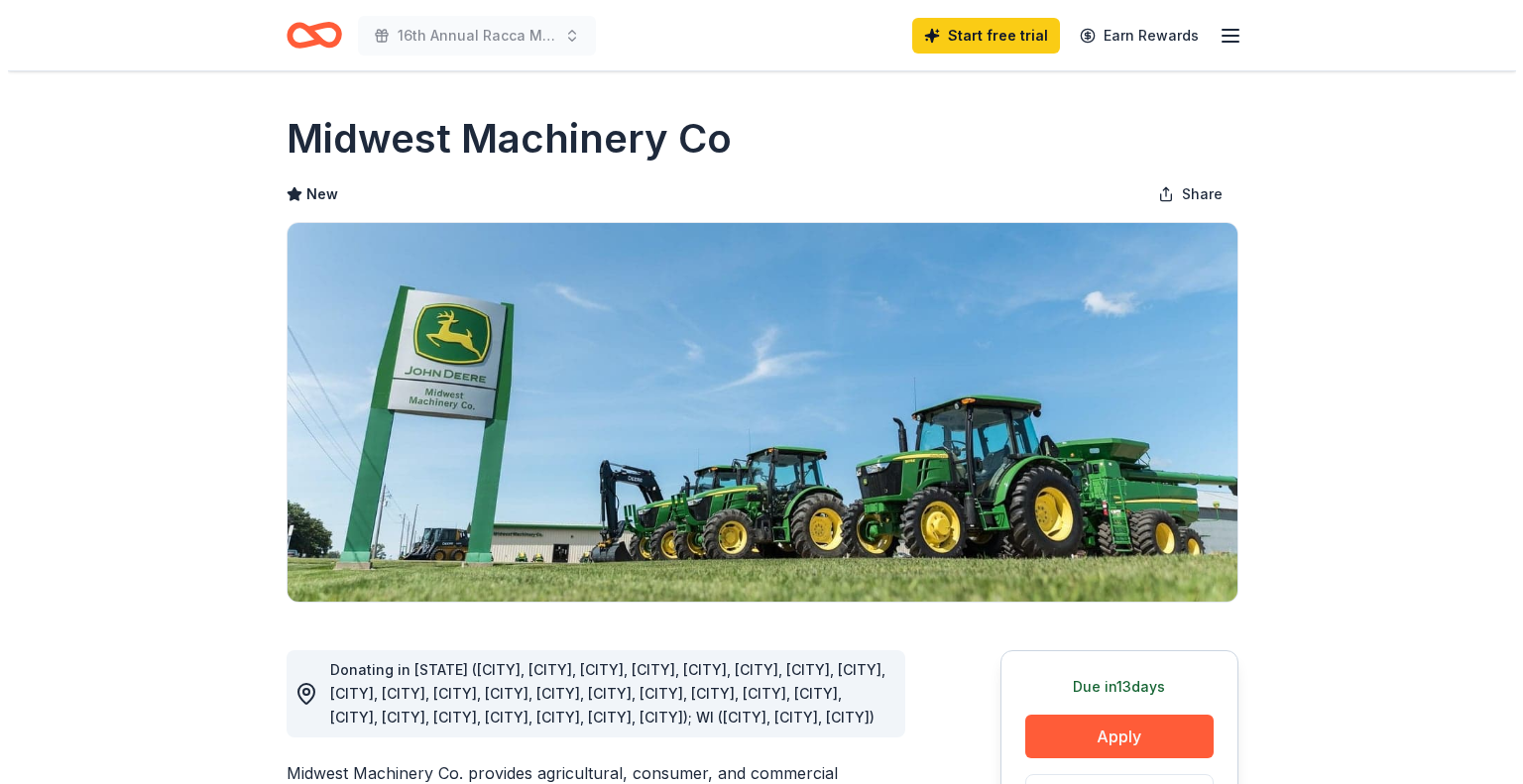 scroll, scrollTop: 0, scrollLeft: 0, axis: both 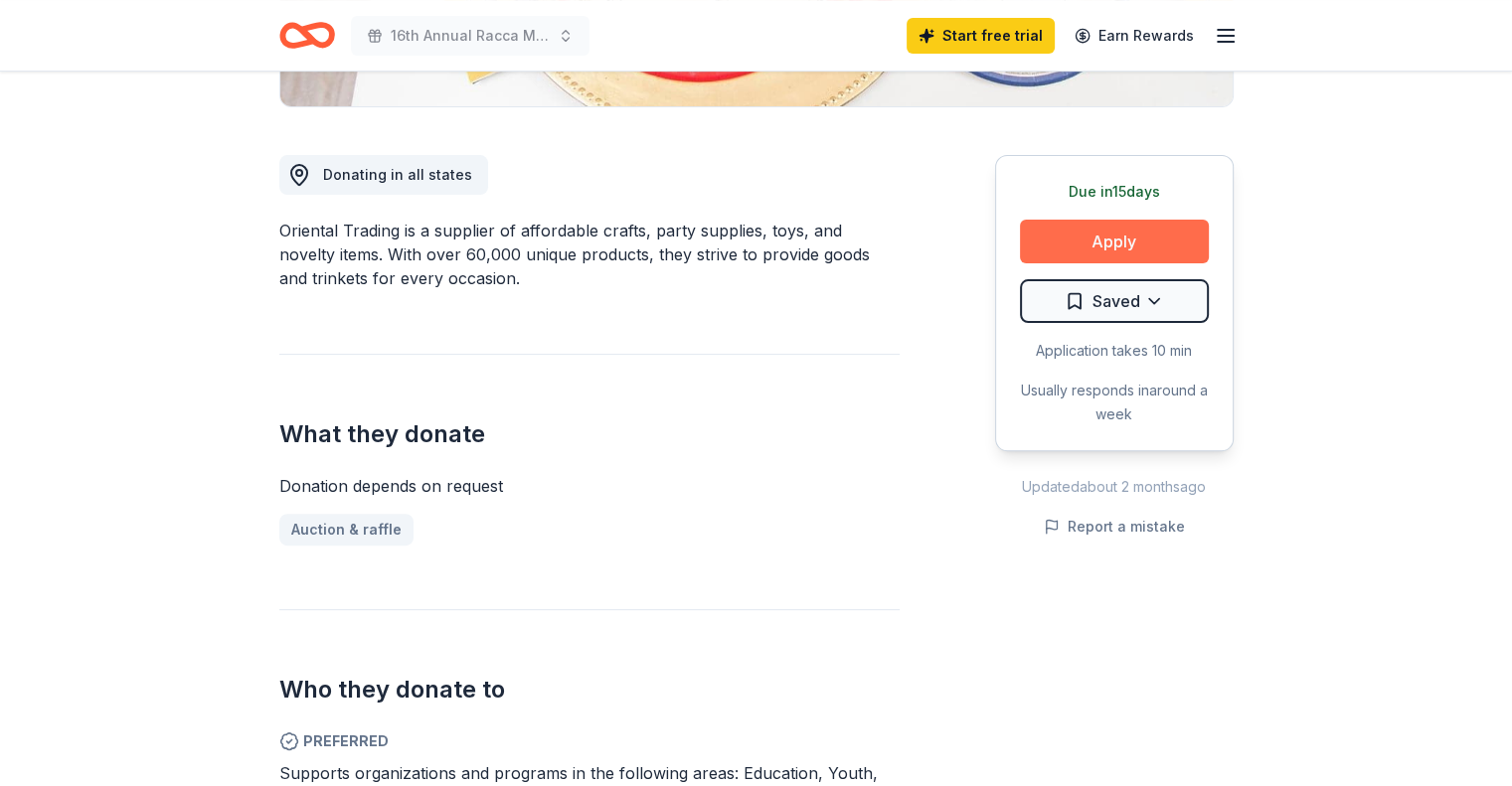 click on "Apply" at bounding box center [1114, 241] 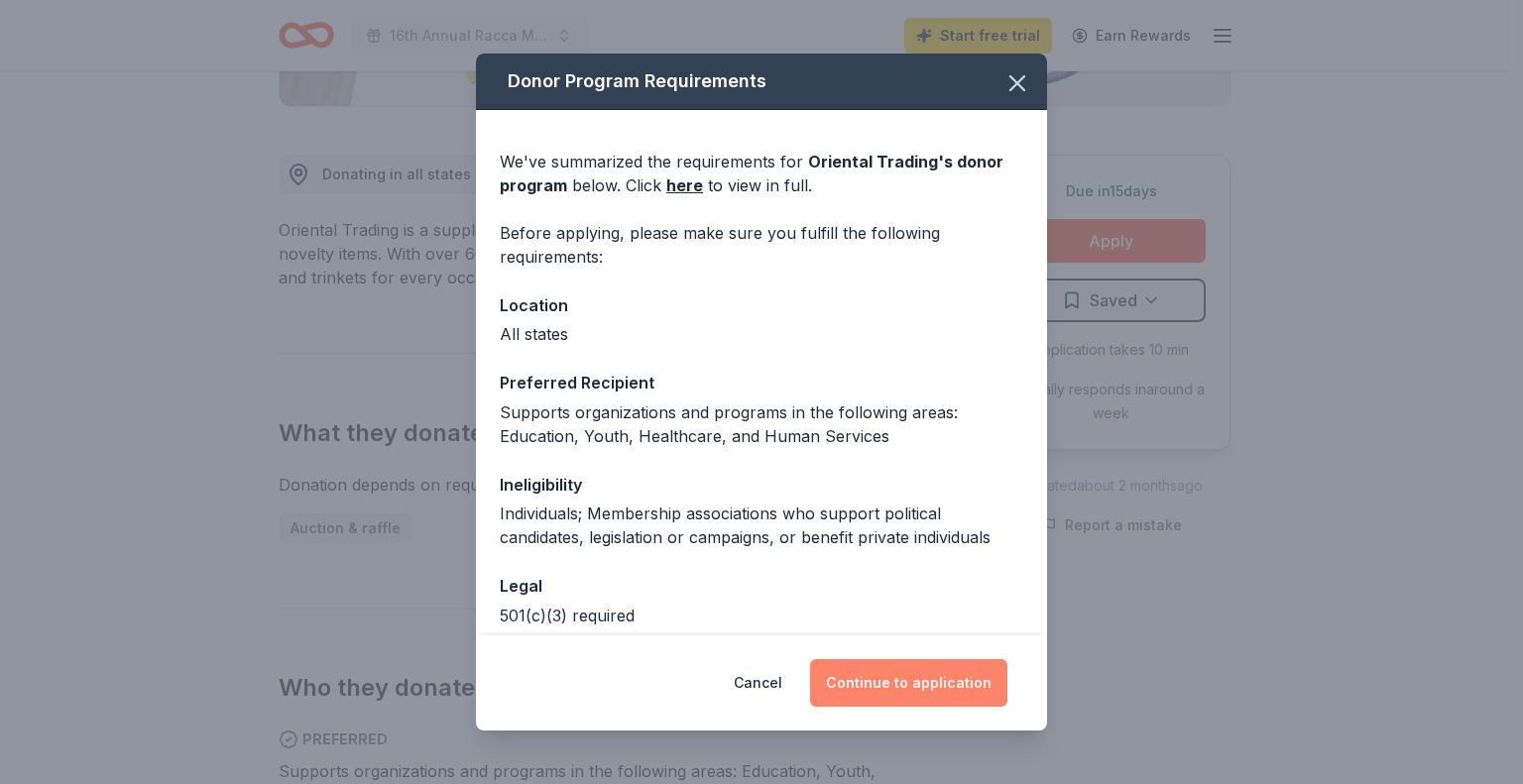 click on "Continue to application" at bounding box center (908, 683) 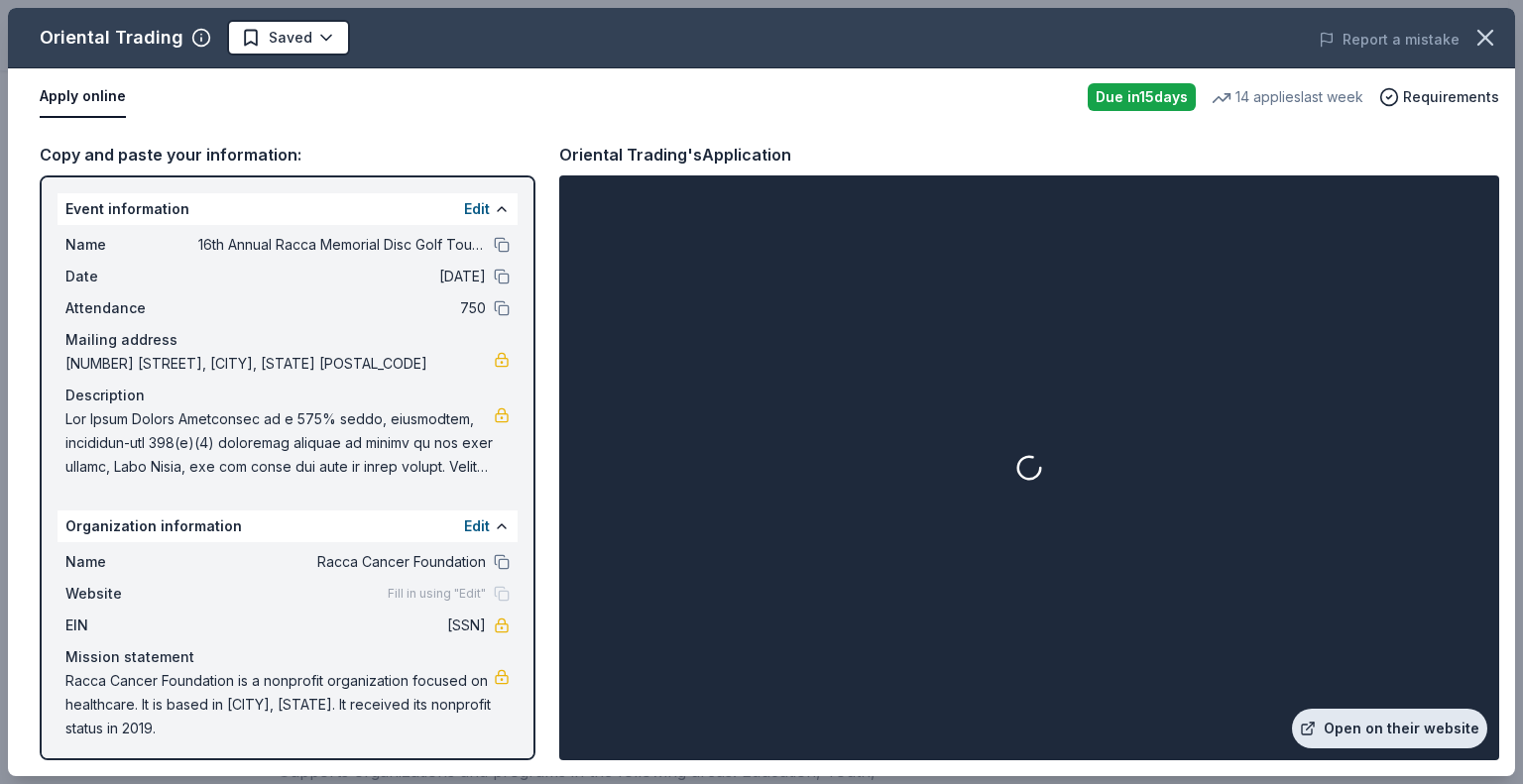 click on "Open on their website" at bounding box center (1389, 728) 